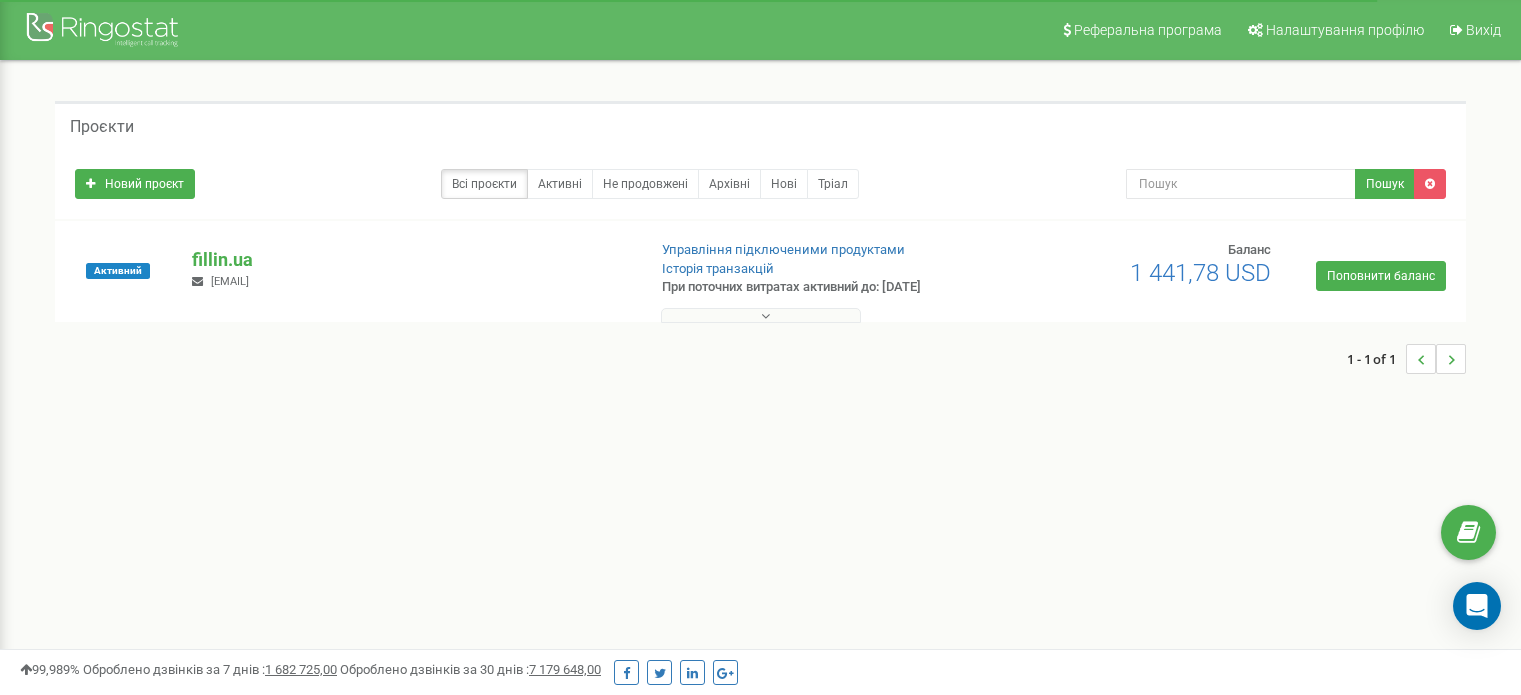 scroll, scrollTop: 0, scrollLeft: 0, axis: both 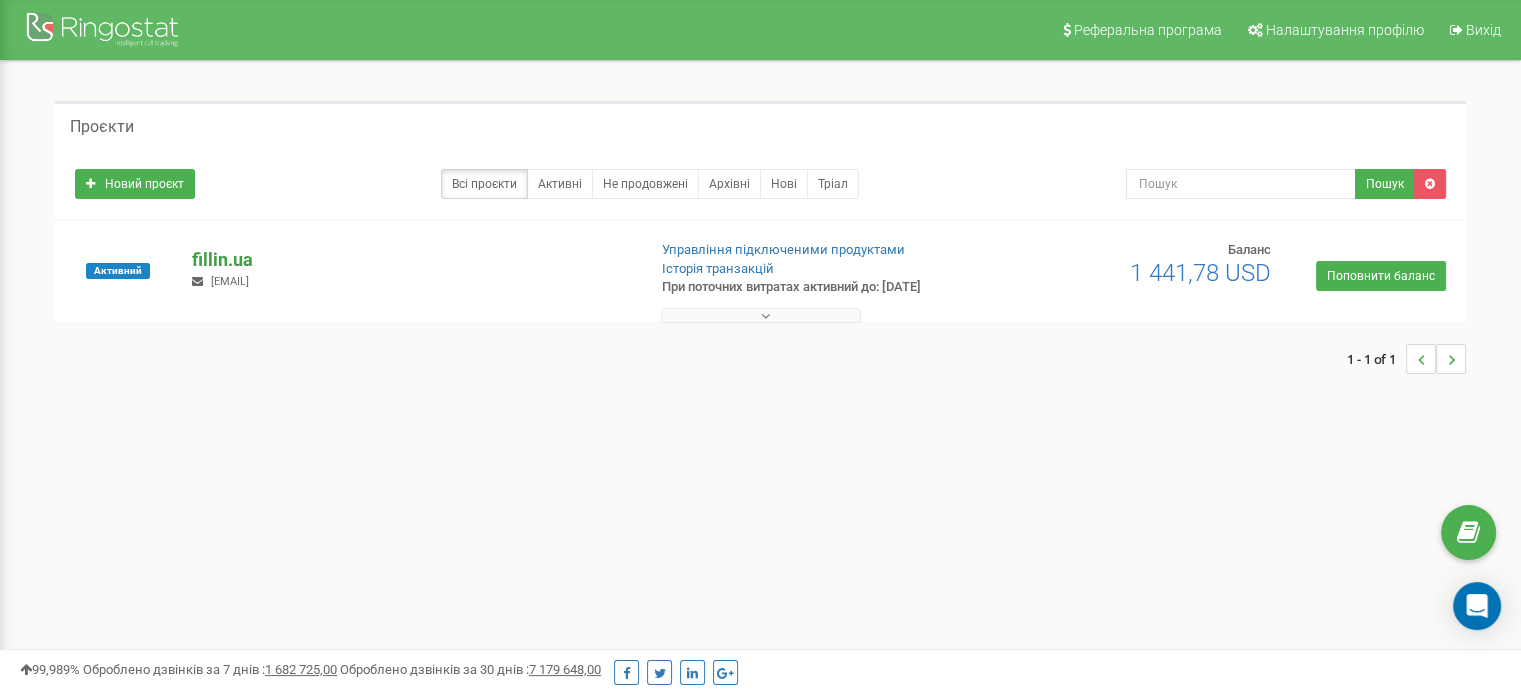 click on "fillin.ua" at bounding box center (410, 260) 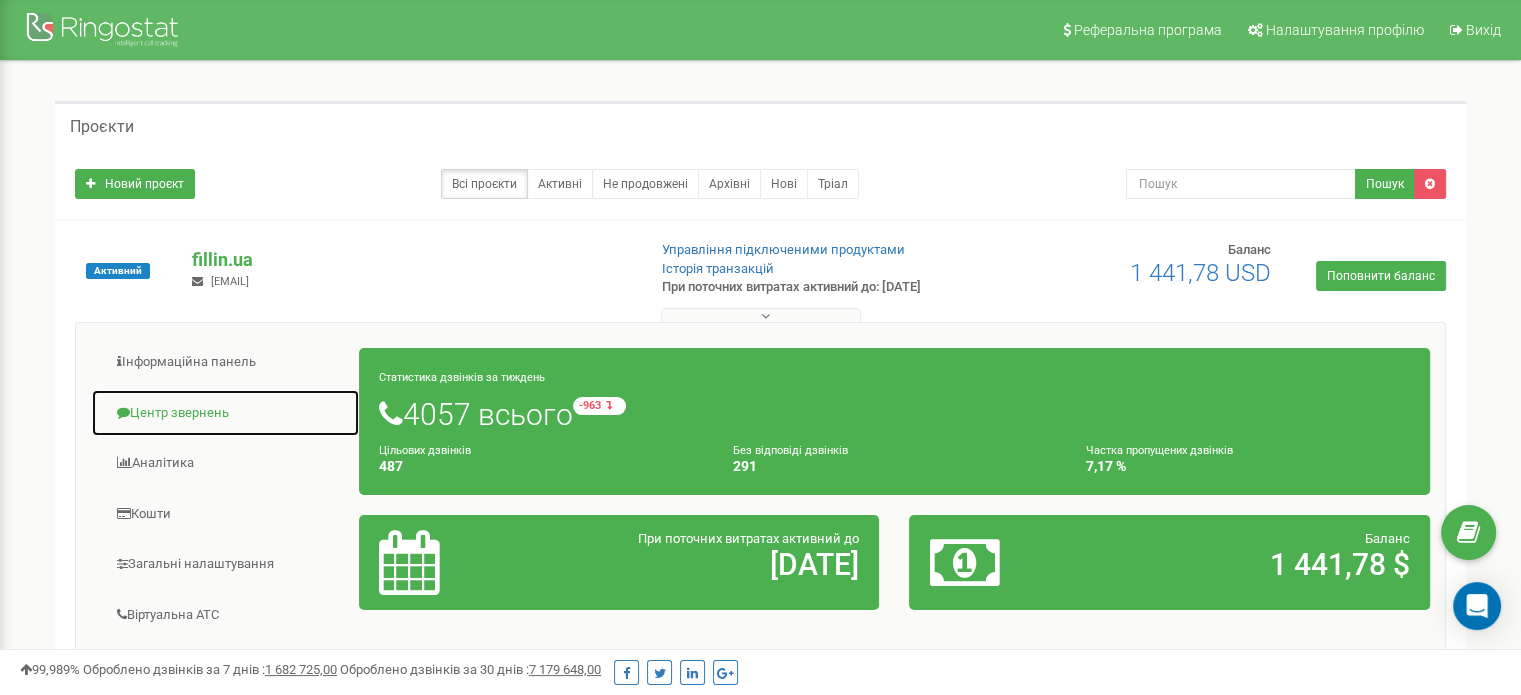 click on "Центр звернень" at bounding box center (225, 413) 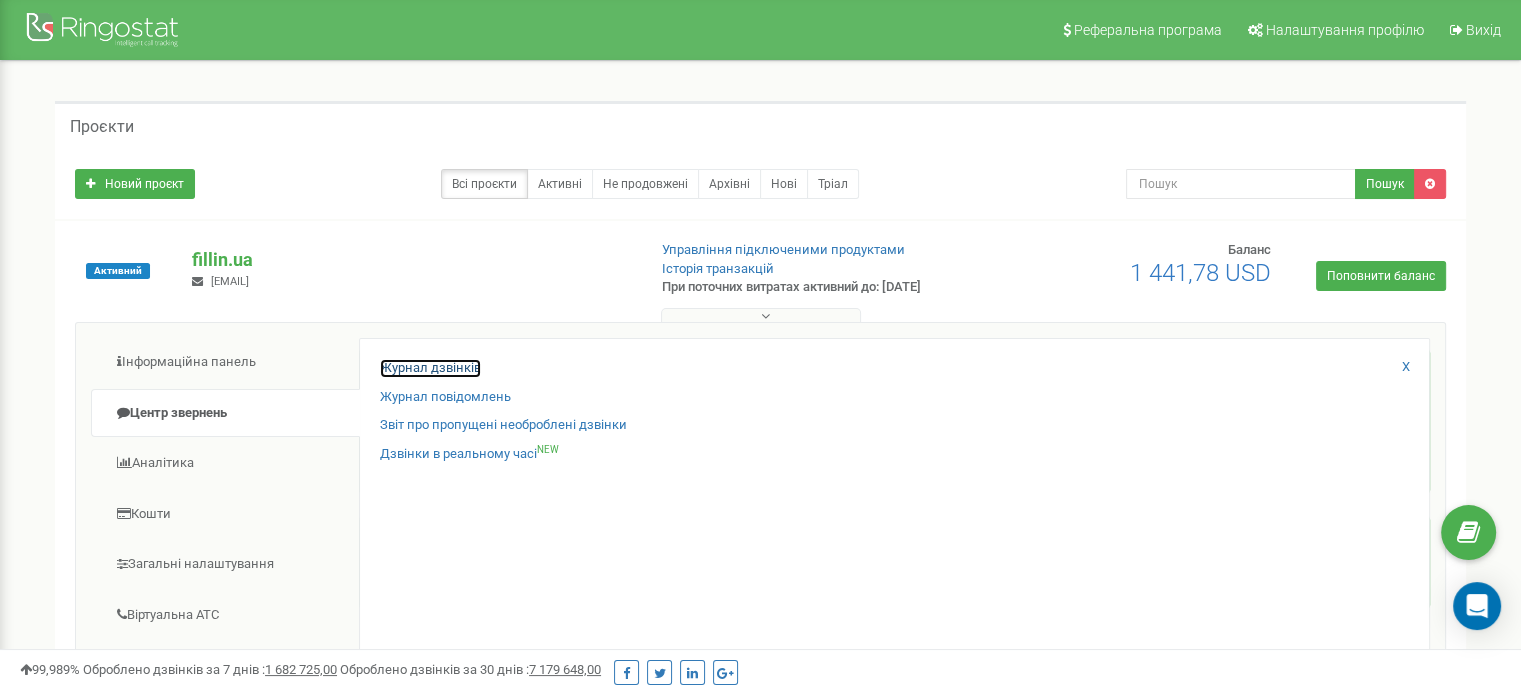 click on "Журнал дзвінків" at bounding box center (430, 368) 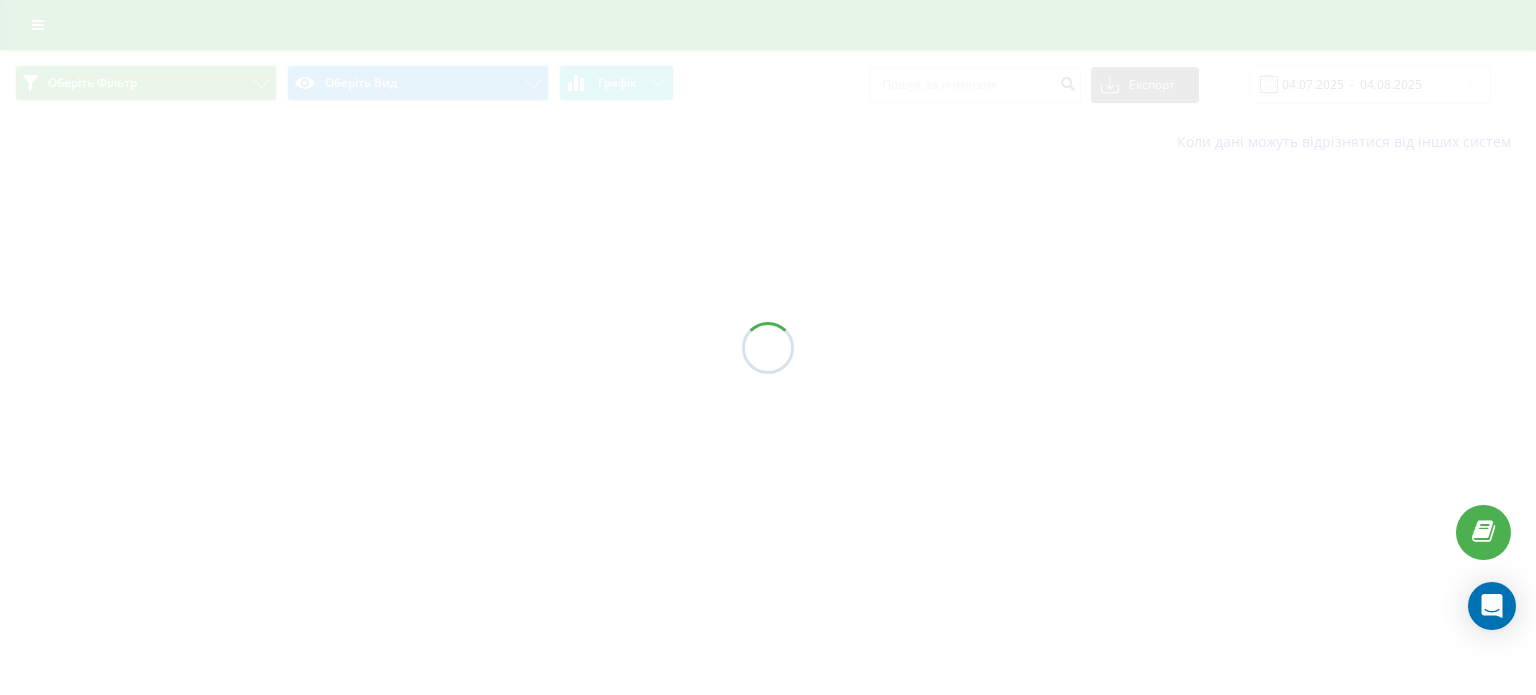 scroll, scrollTop: 0, scrollLeft: 0, axis: both 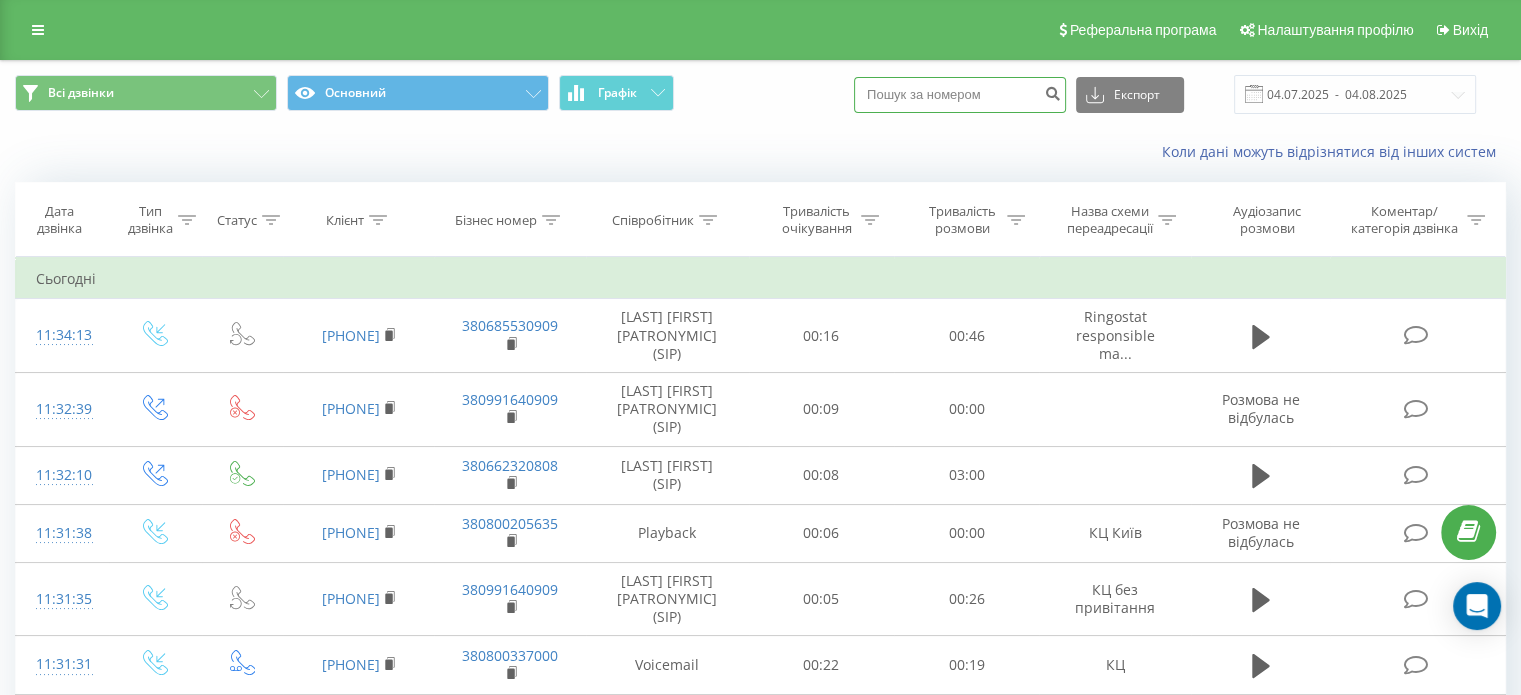 click at bounding box center (960, 95) 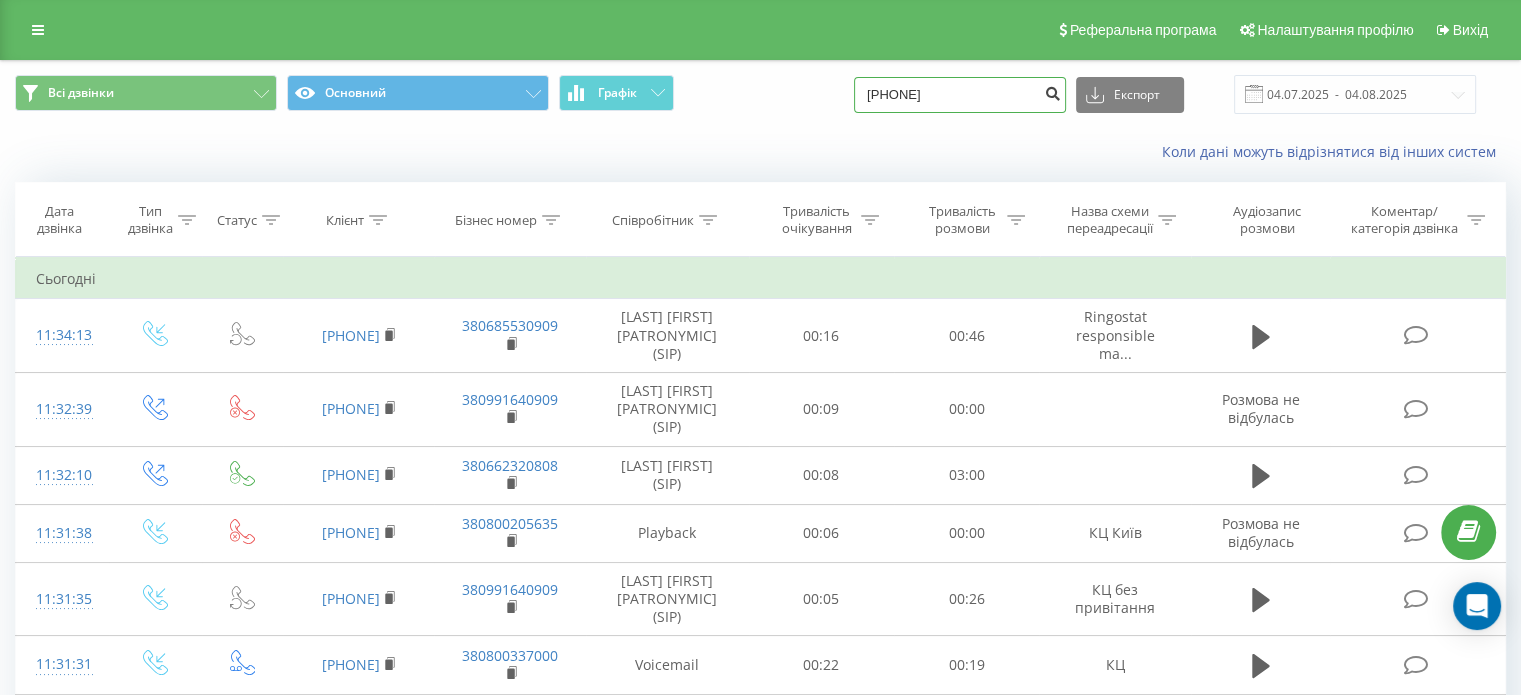 type on "[PHONE]" 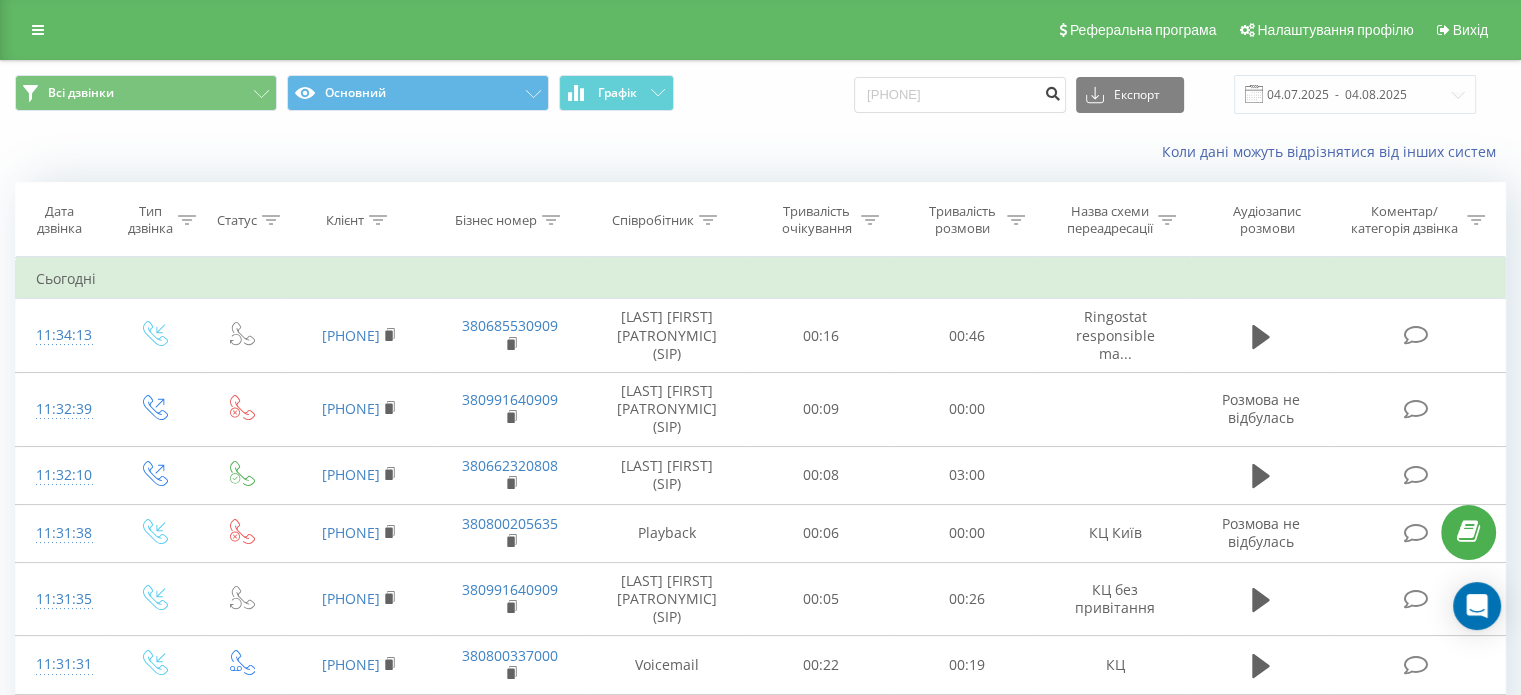 click at bounding box center [1052, 91] 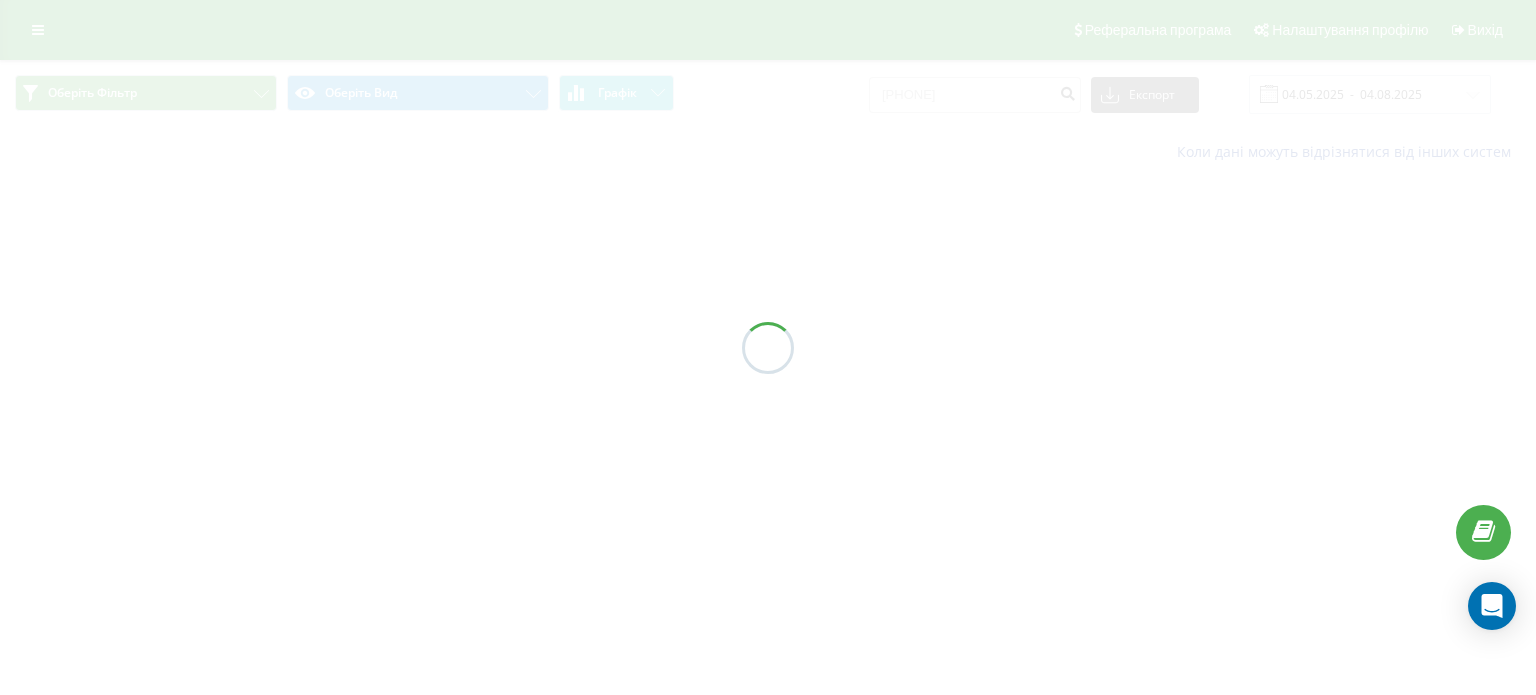 scroll, scrollTop: 0, scrollLeft: 0, axis: both 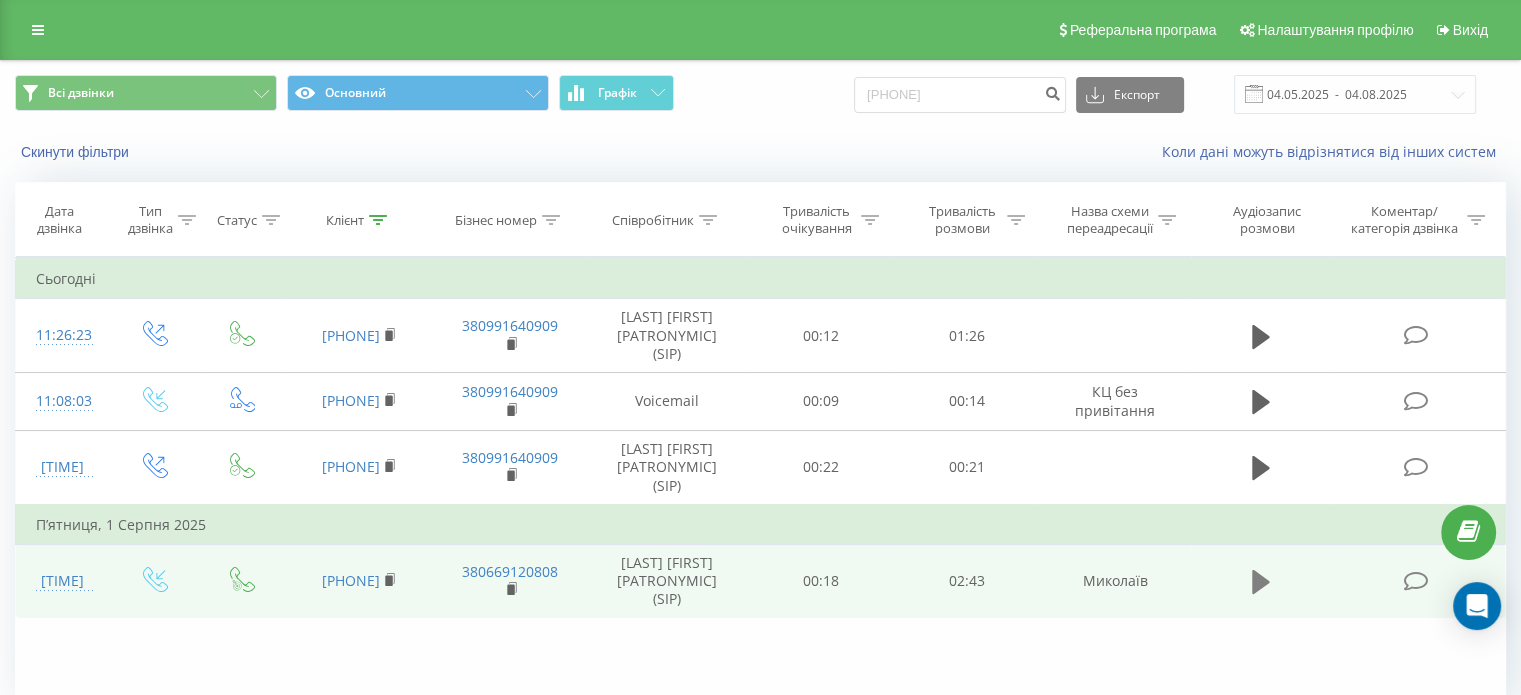 click at bounding box center (1261, 582) 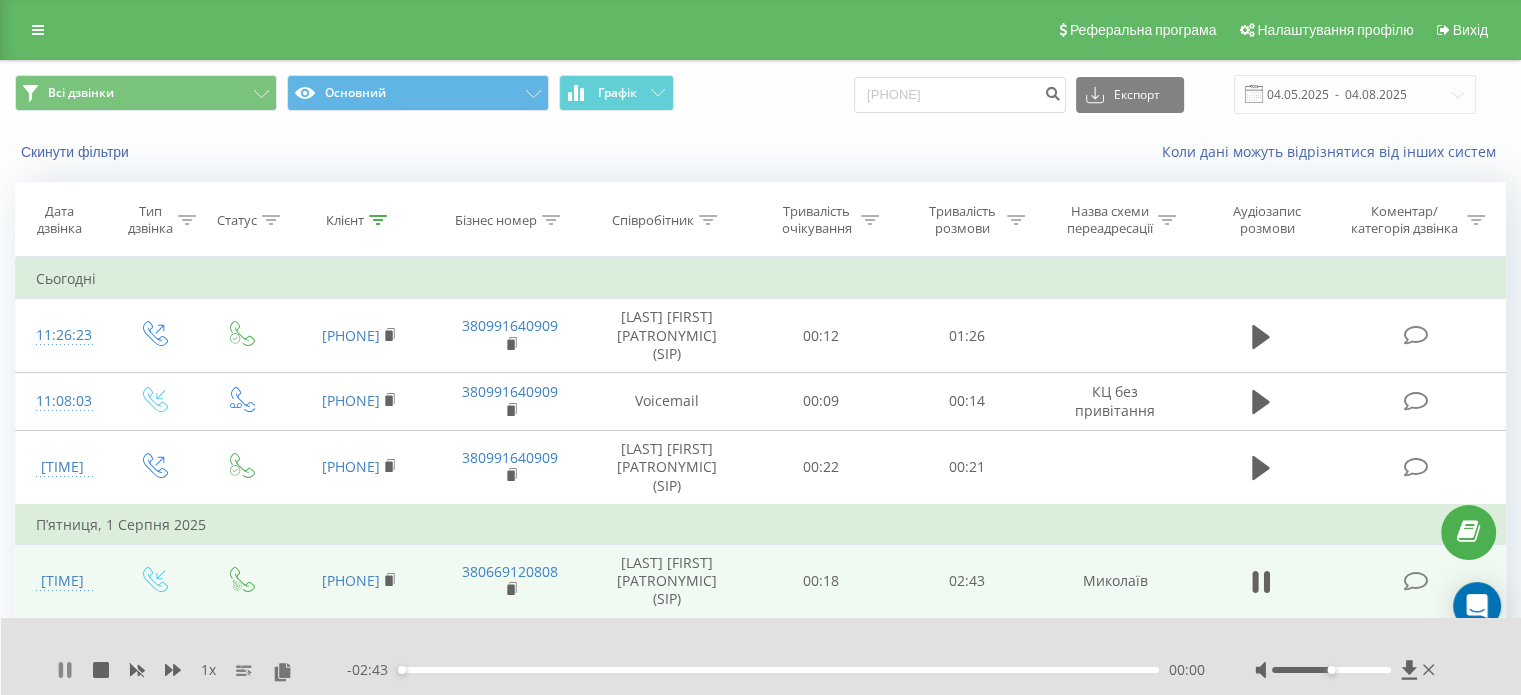 click 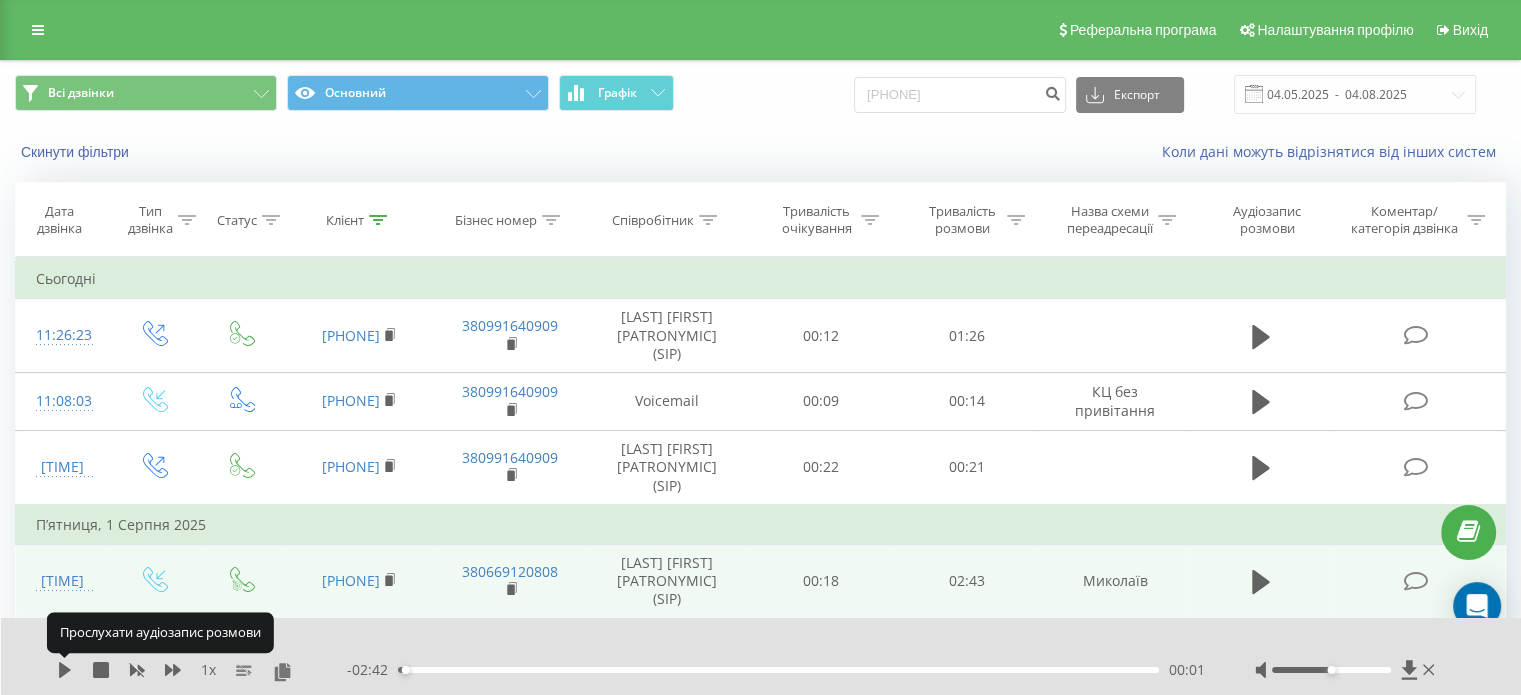 click 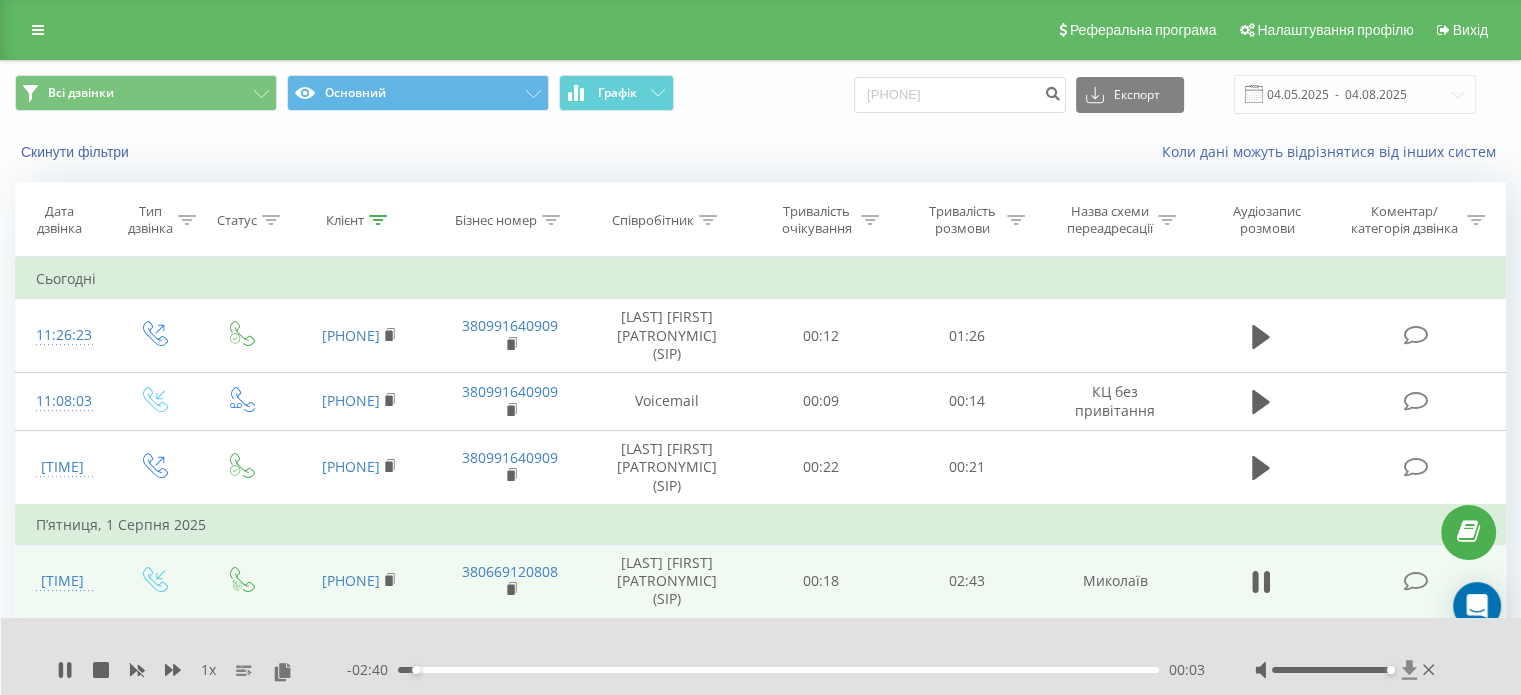 drag, startPoint x: 1335, startPoint y: 672, endPoint x: 1416, endPoint y: 664, distance: 81.394104 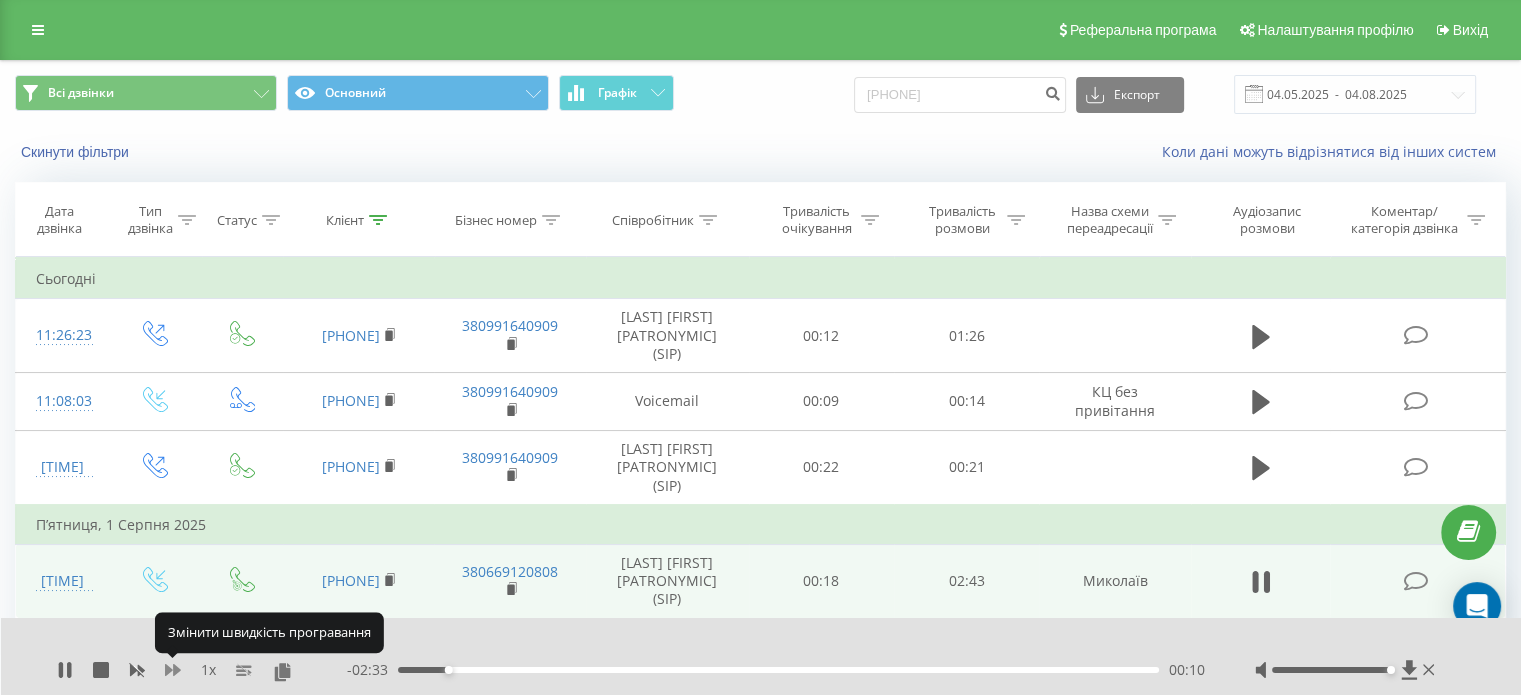 click 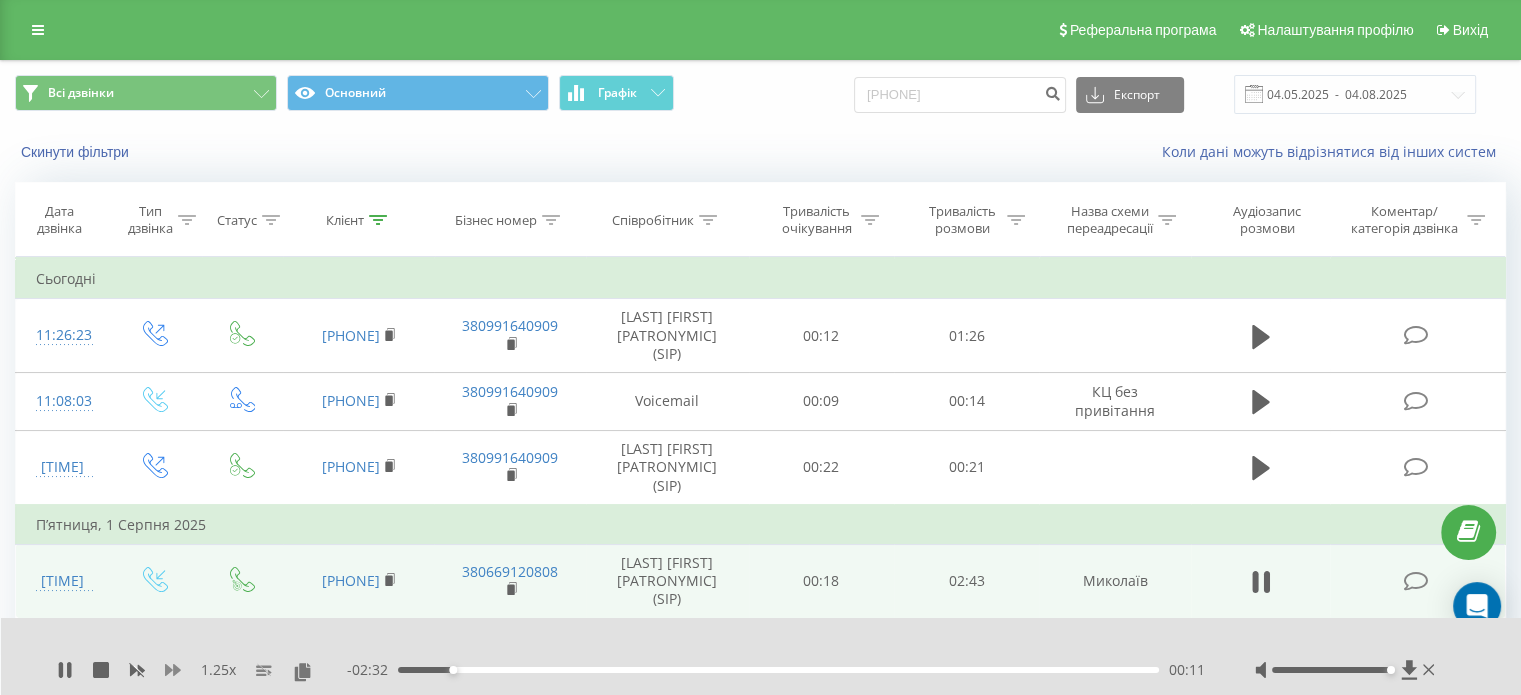 click 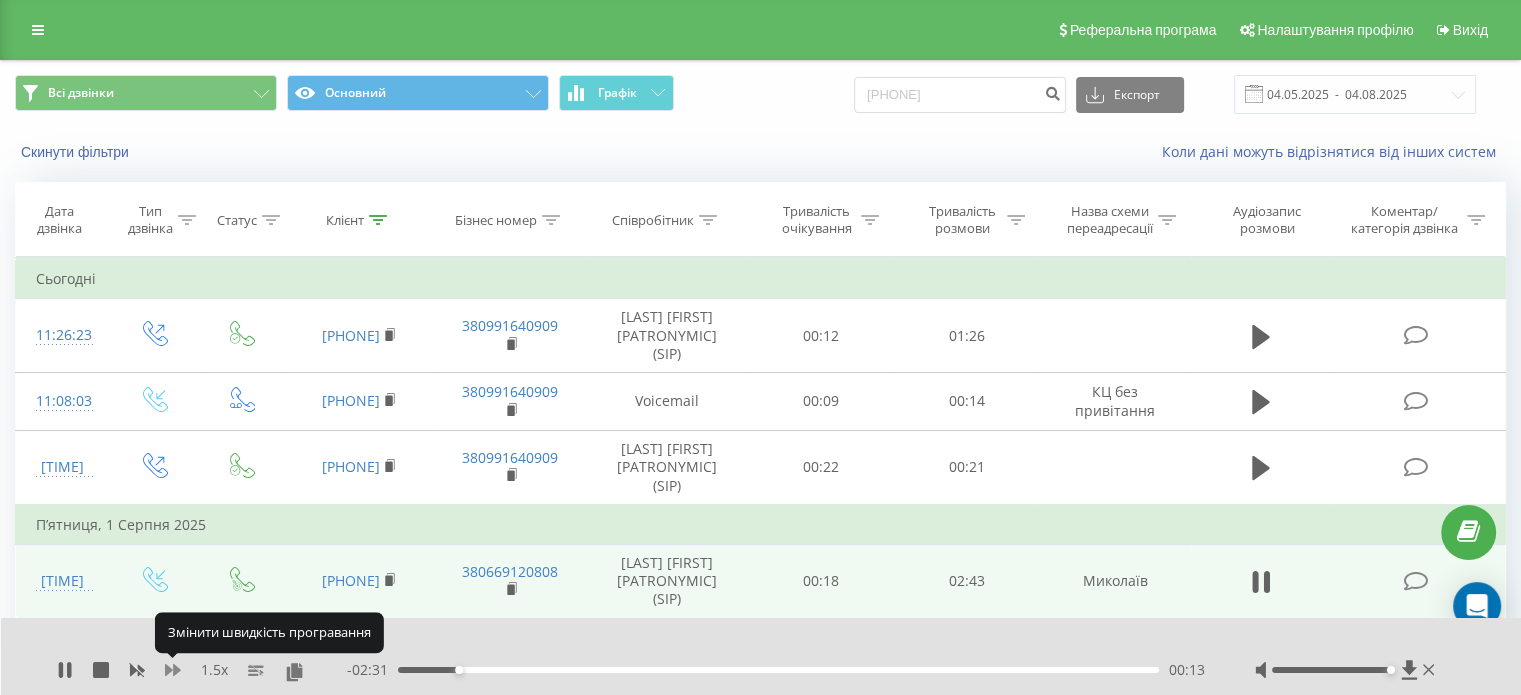 click 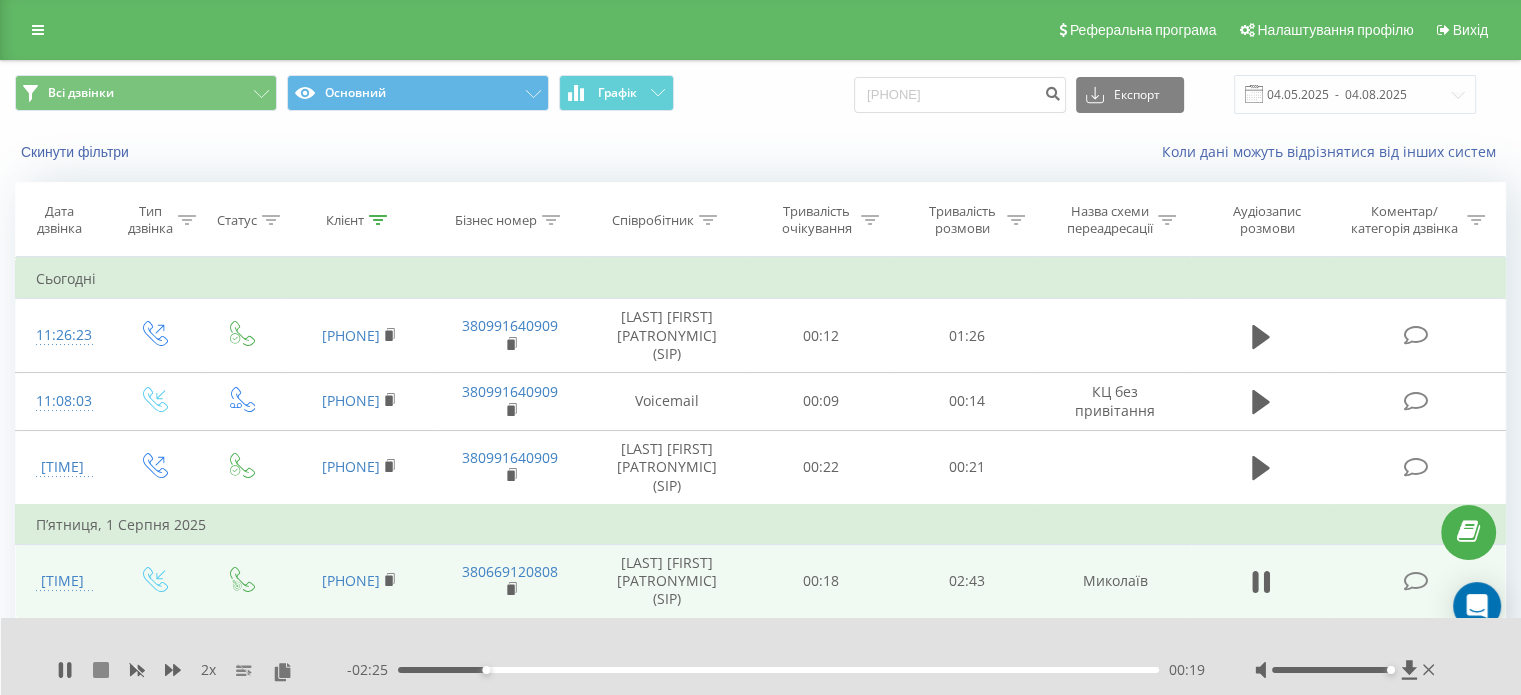 click 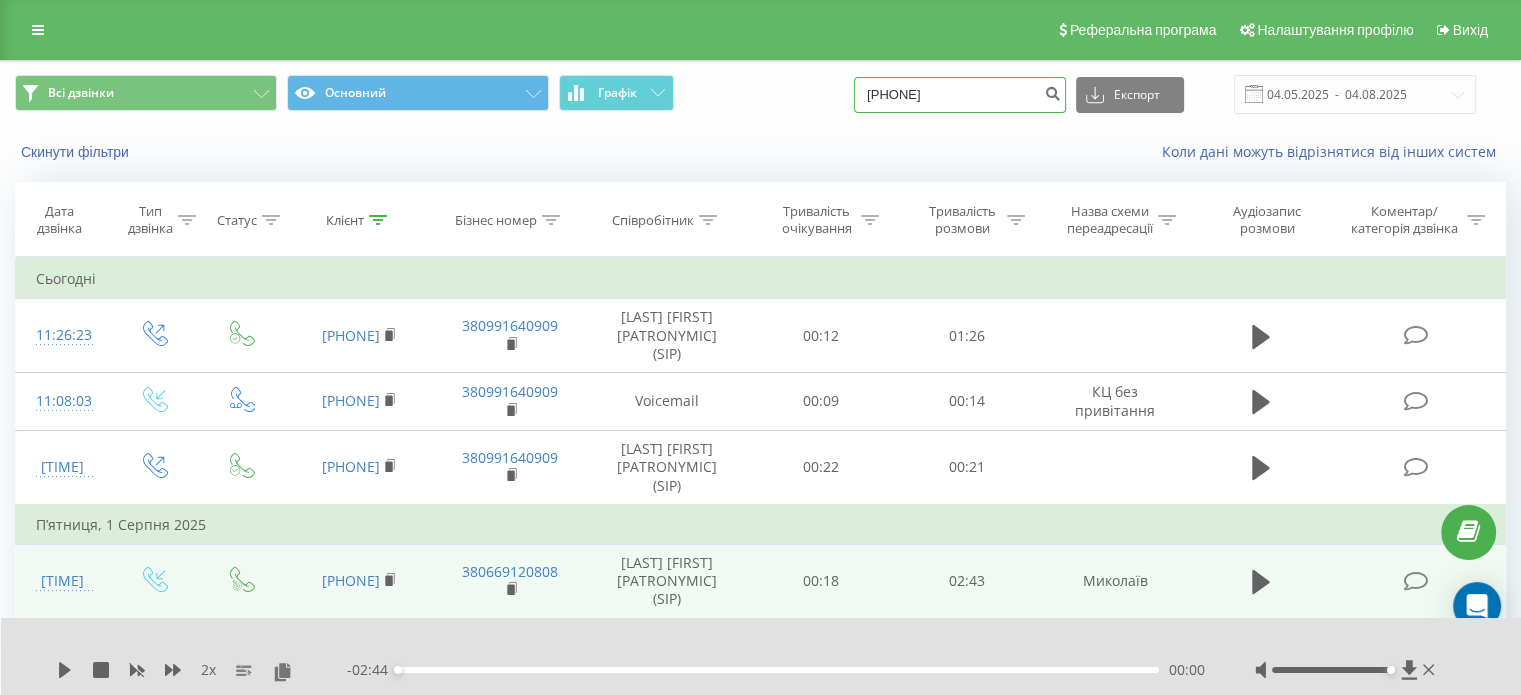 click on "[PHONE]" at bounding box center (960, 95) 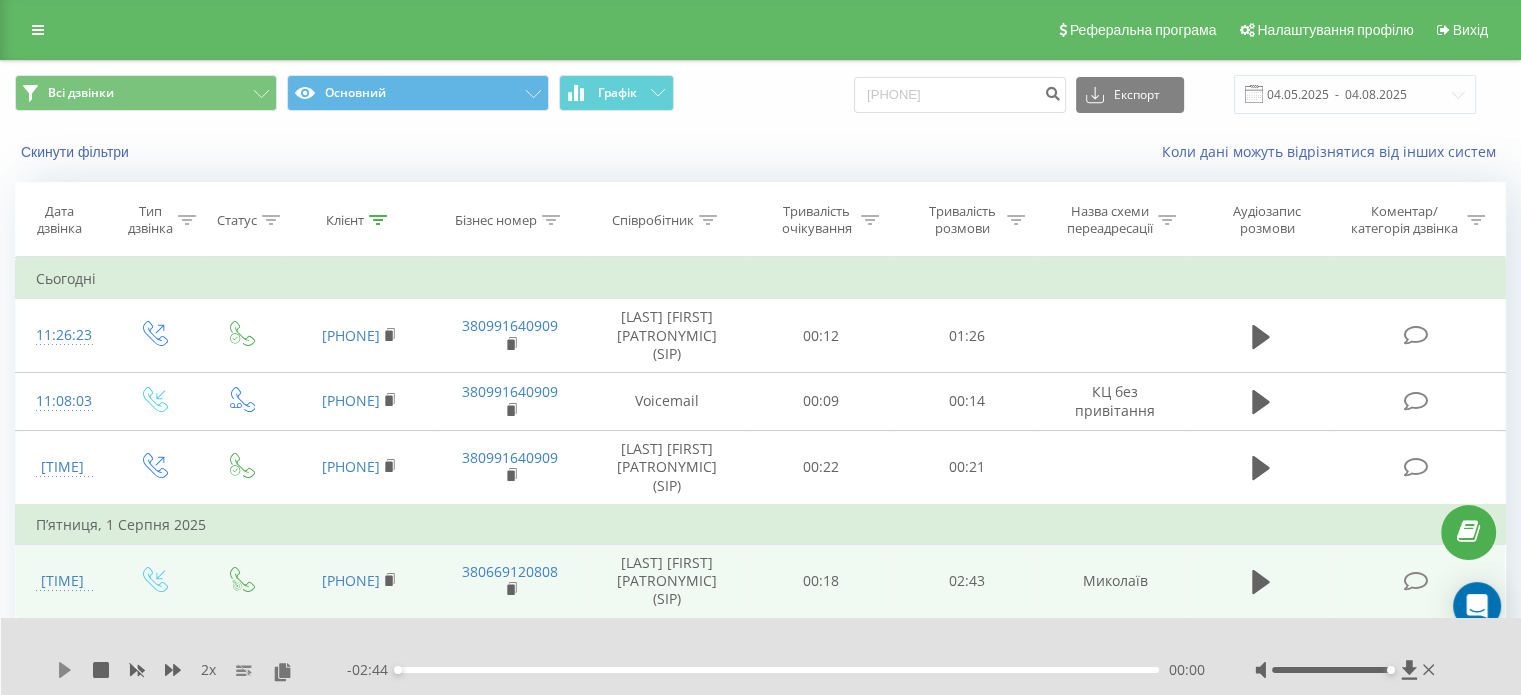 click on "2 x" at bounding box center (202, 670) 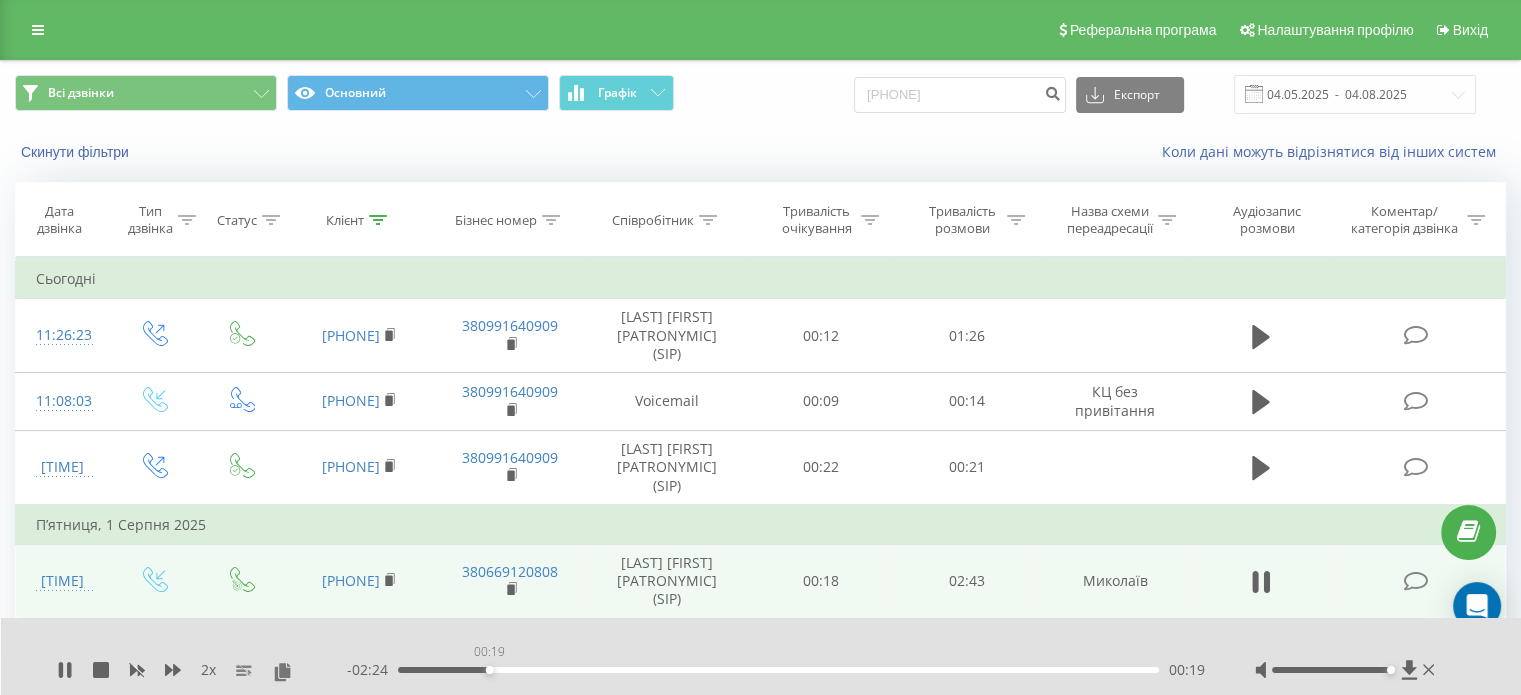 drag, startPoint x: 444, startPoint y: 669, endPoint x: 567, endPoint y: 676, distance: 123.19903 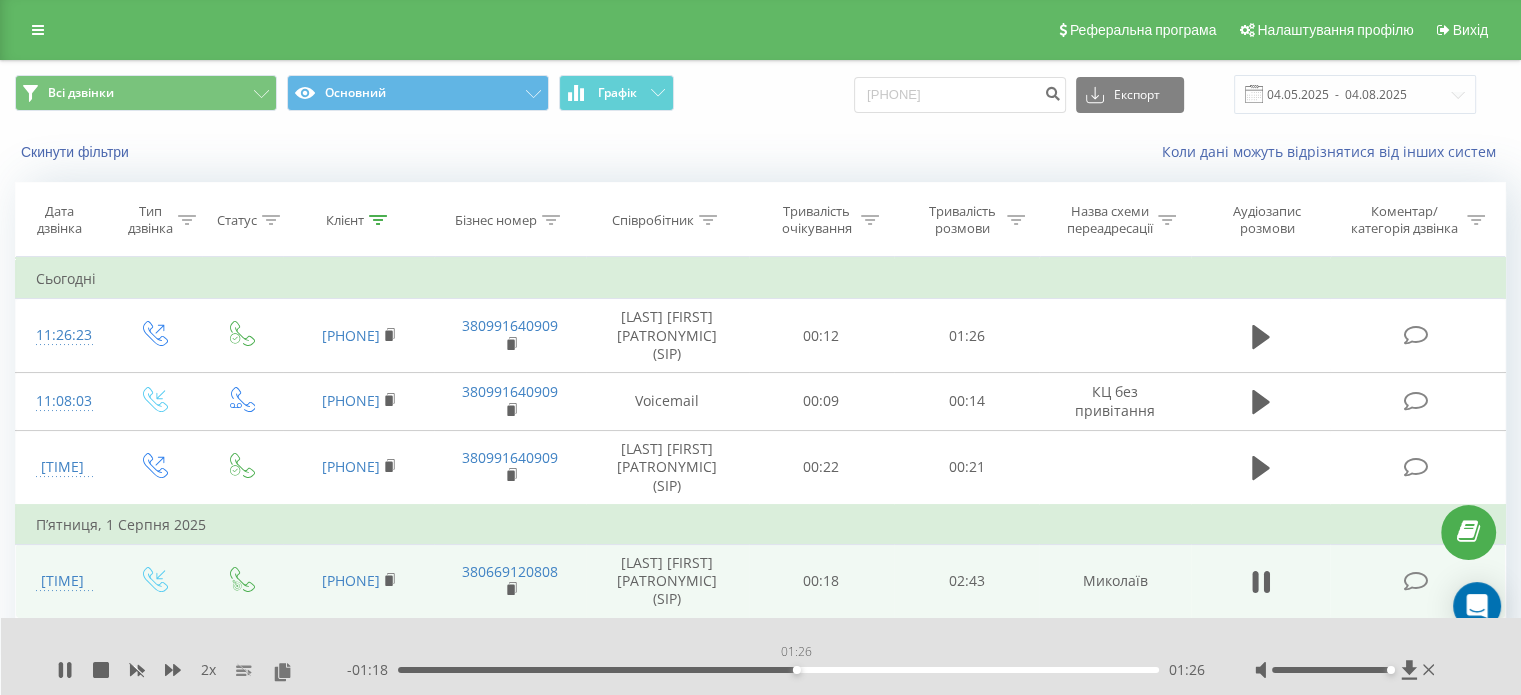 drag, startPoint x: 577, startPoint y: 668, endPoint x: 836, endPoint y: 667, distance: 259.00192 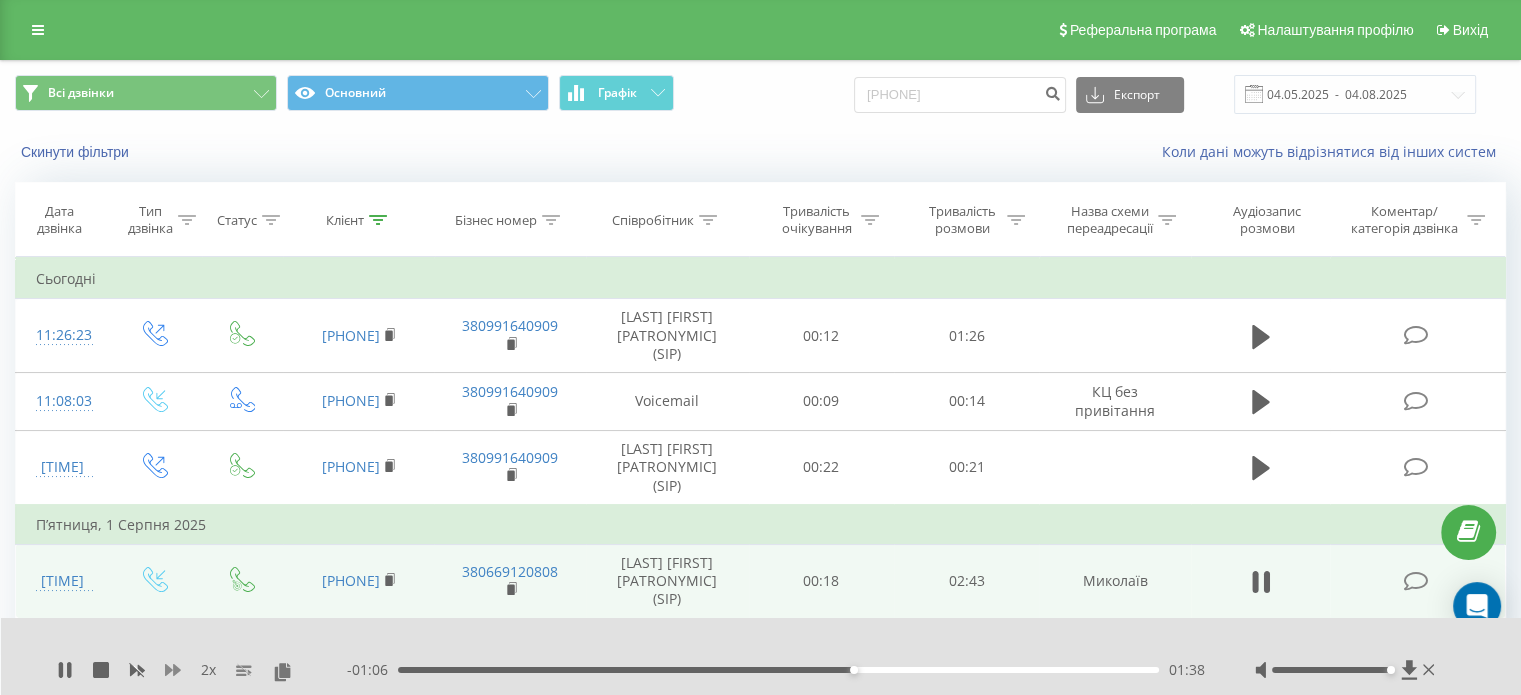click 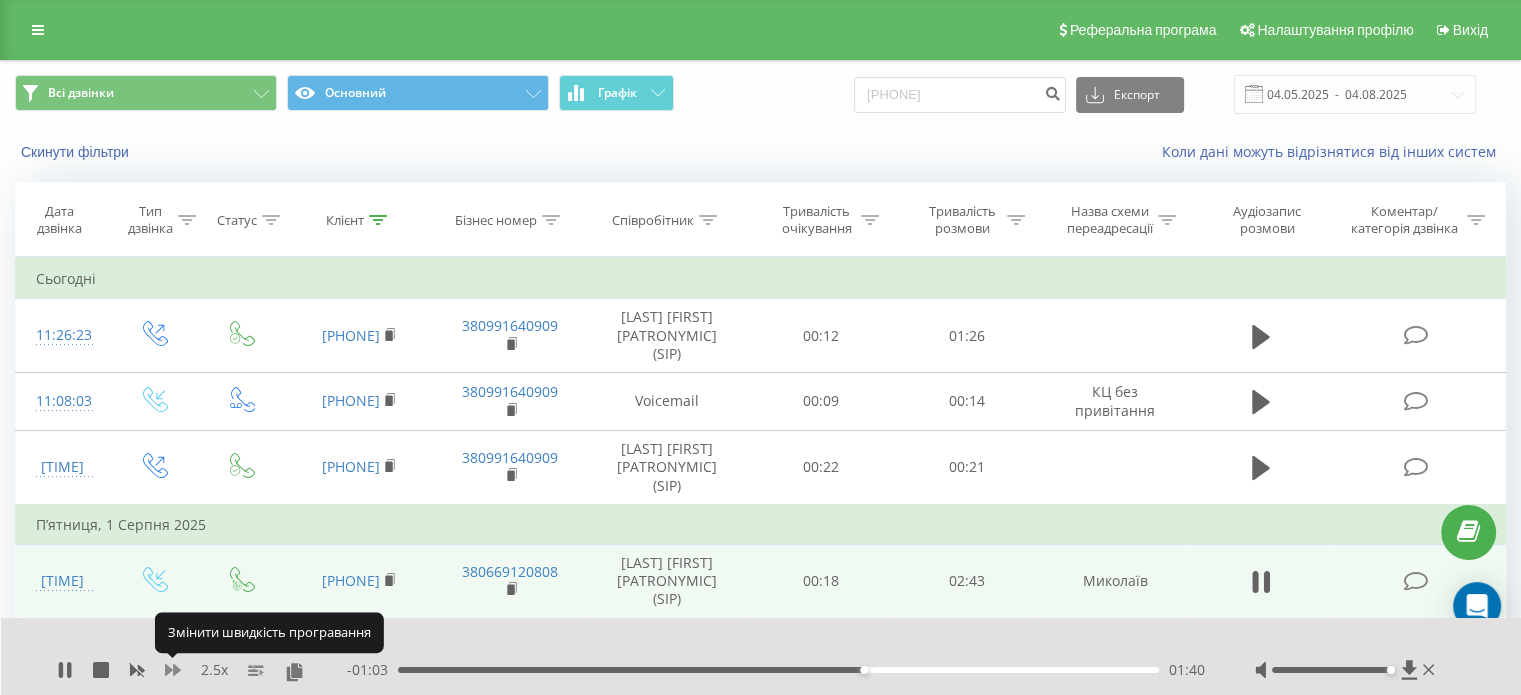 click 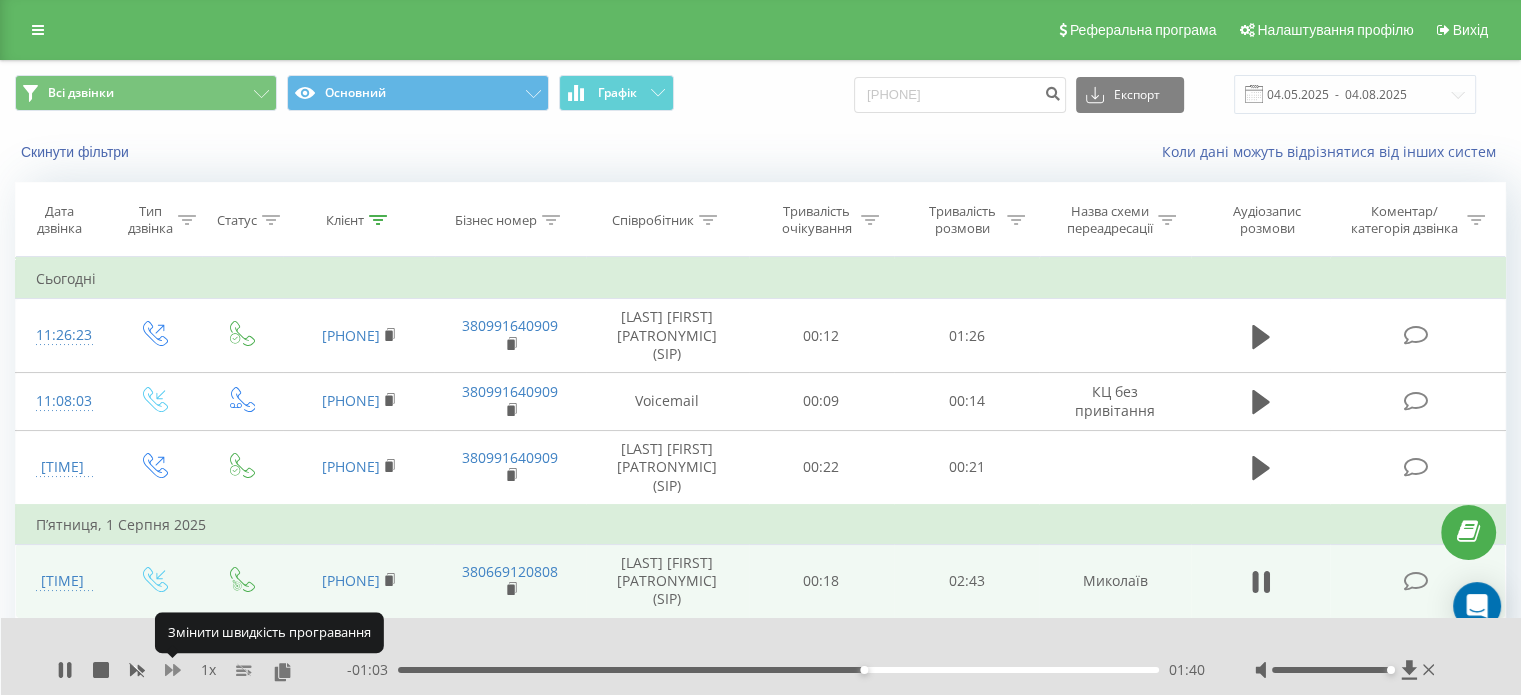 click 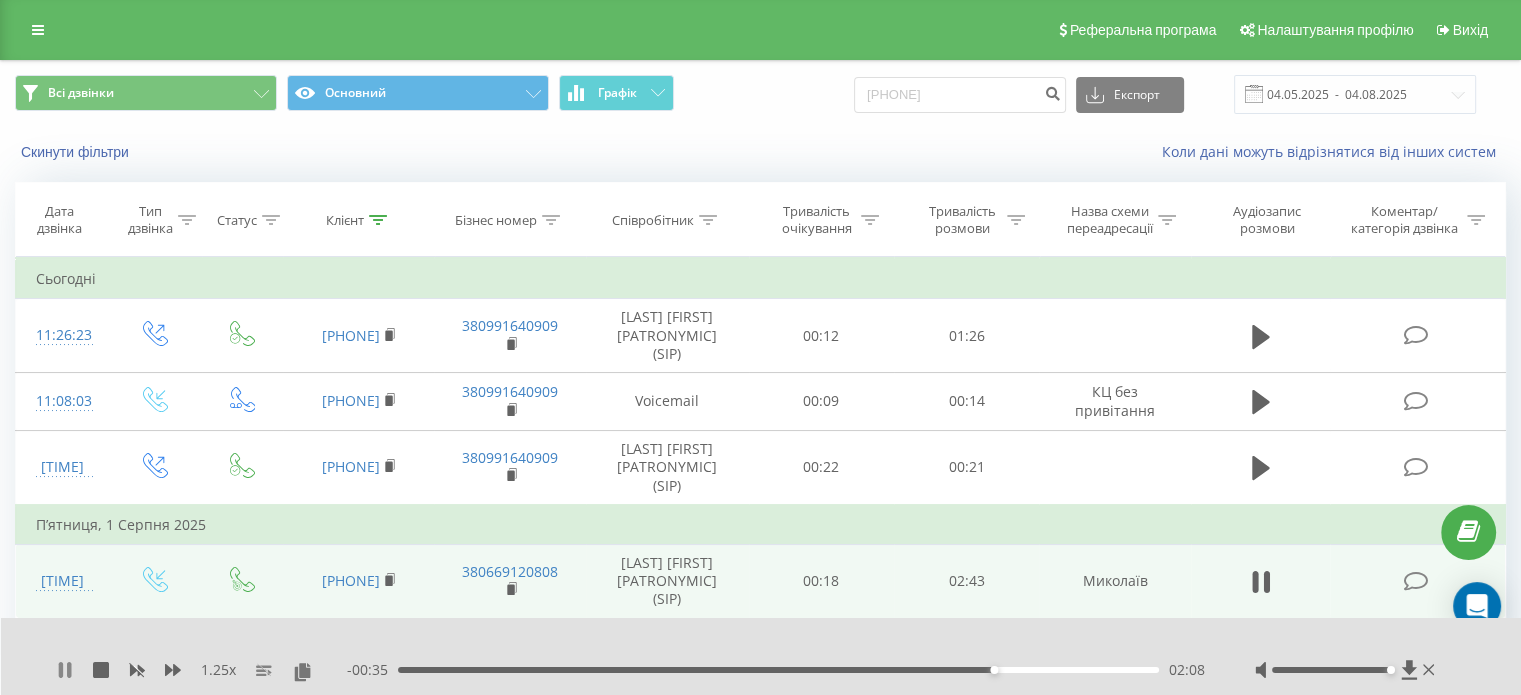 click 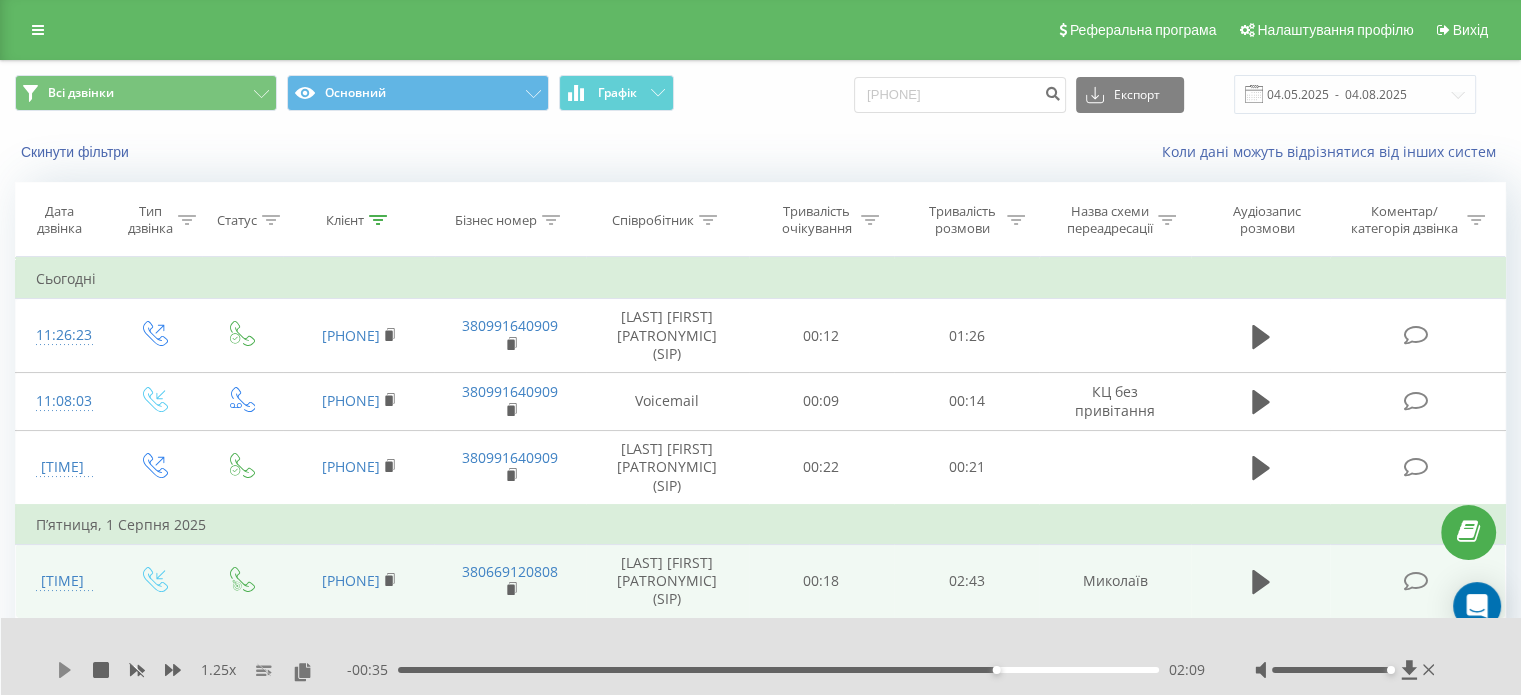 click 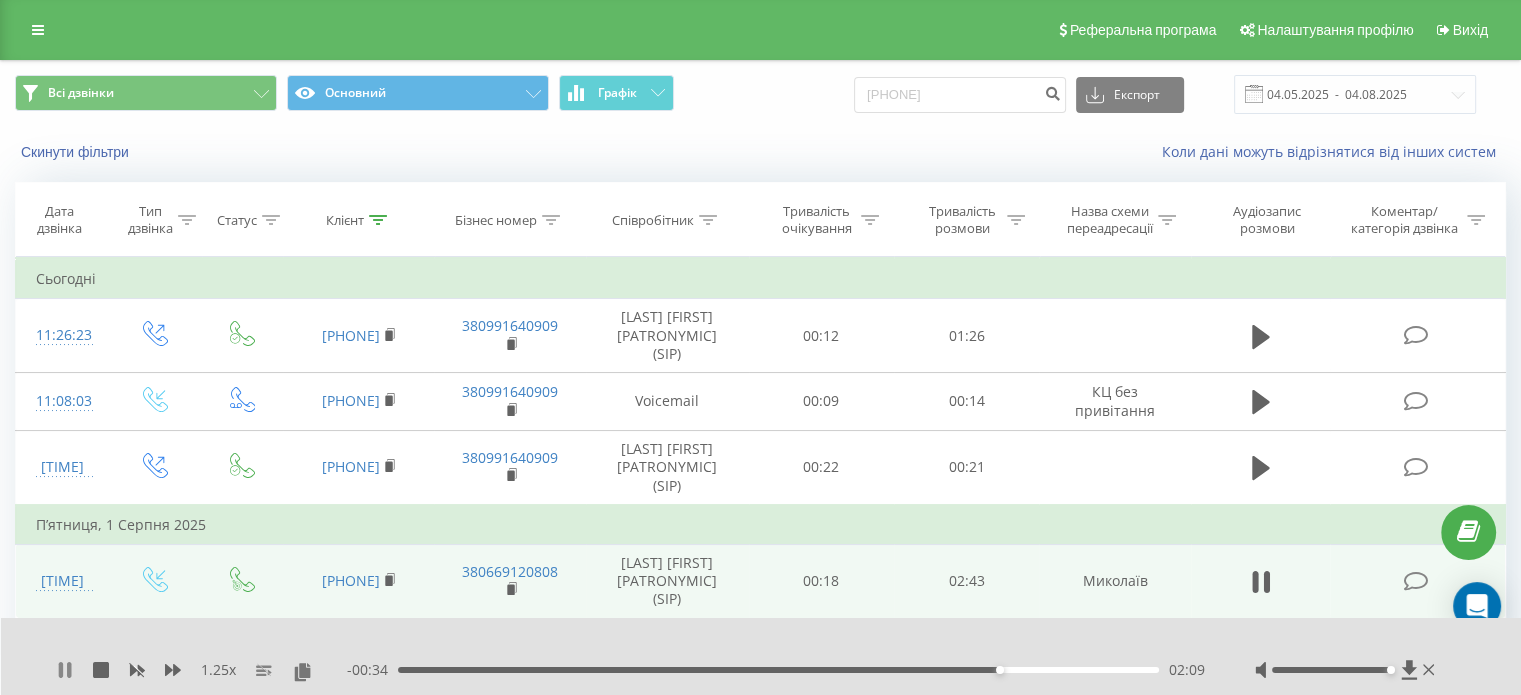 click 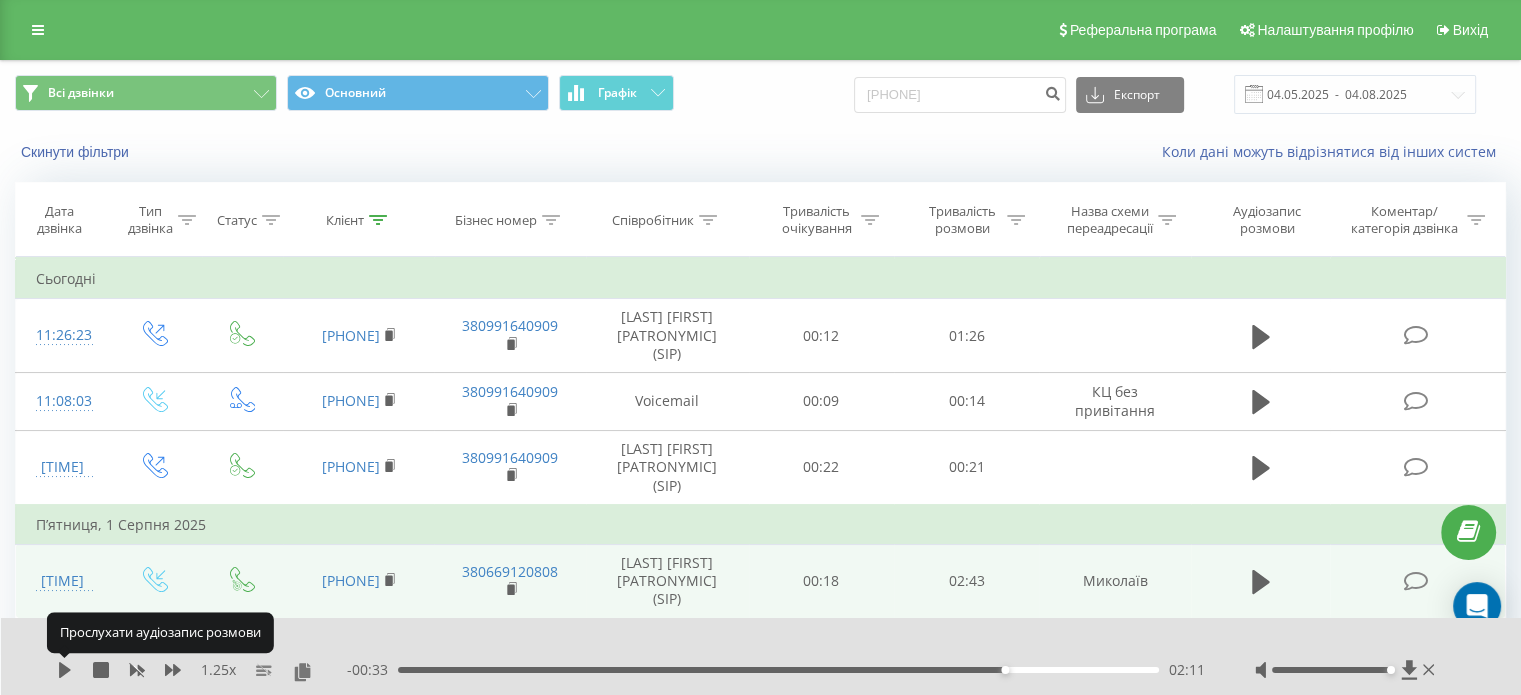 click 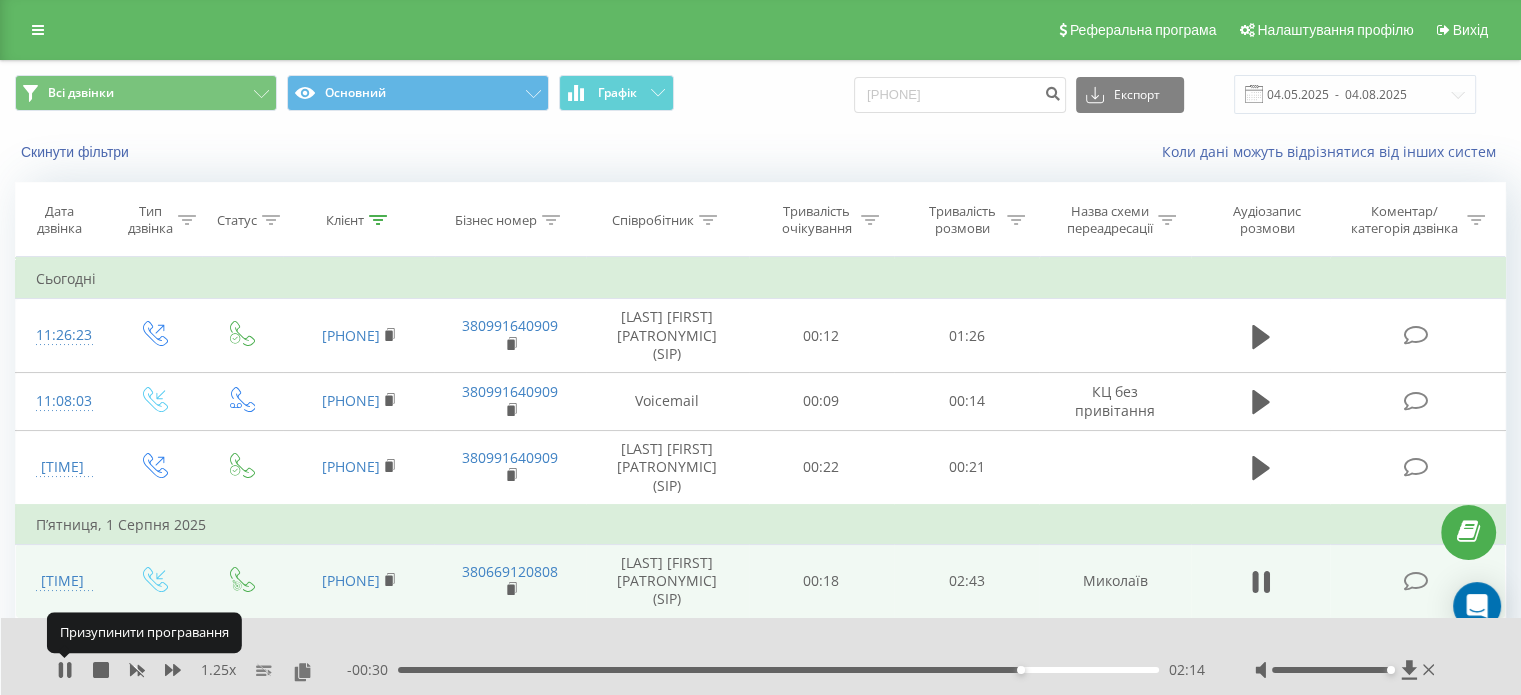 click 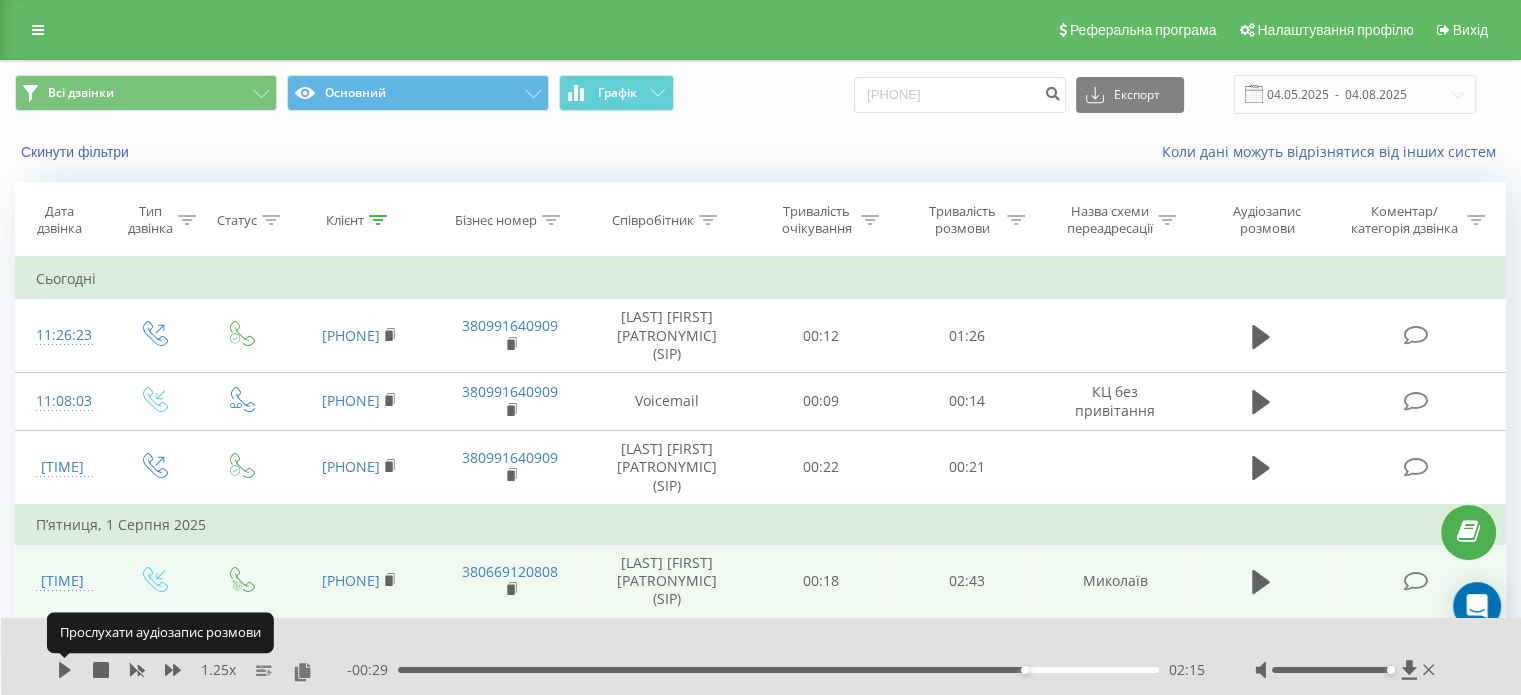 click 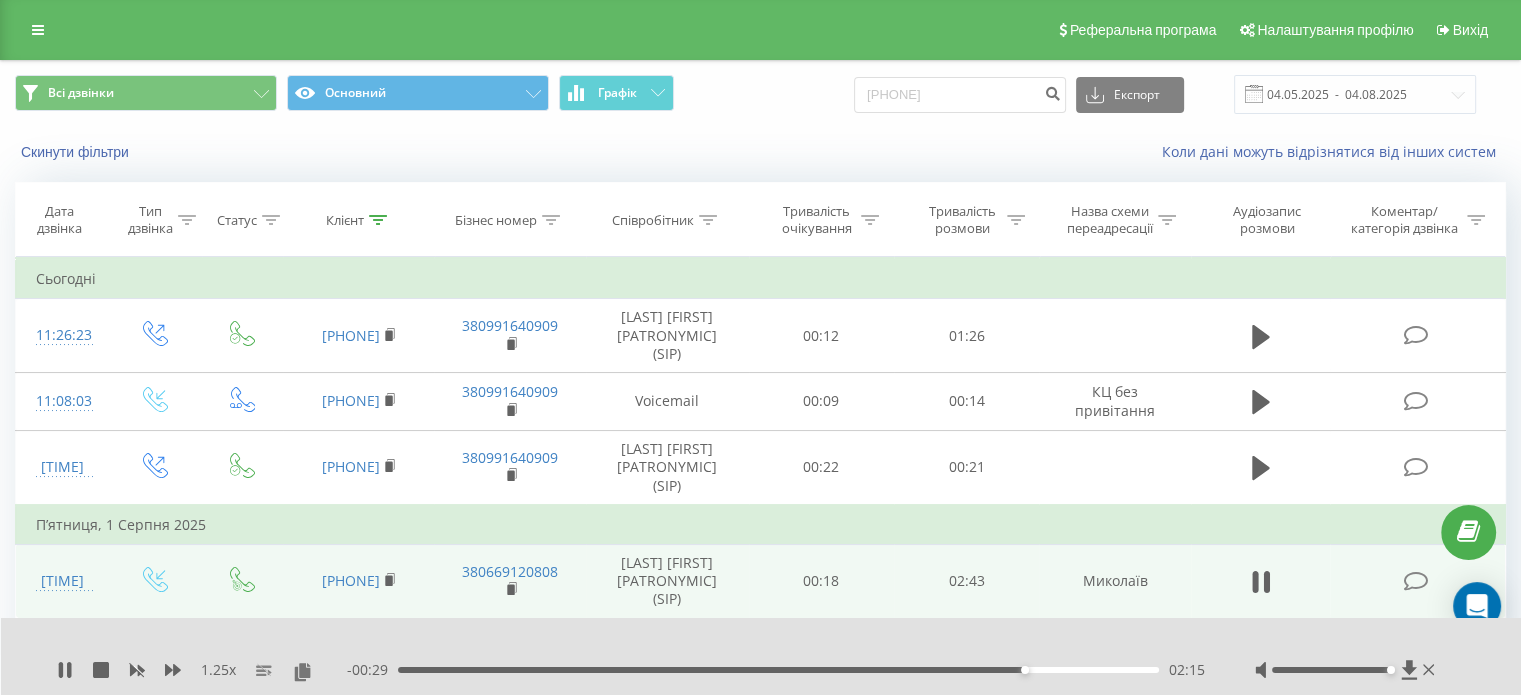 click 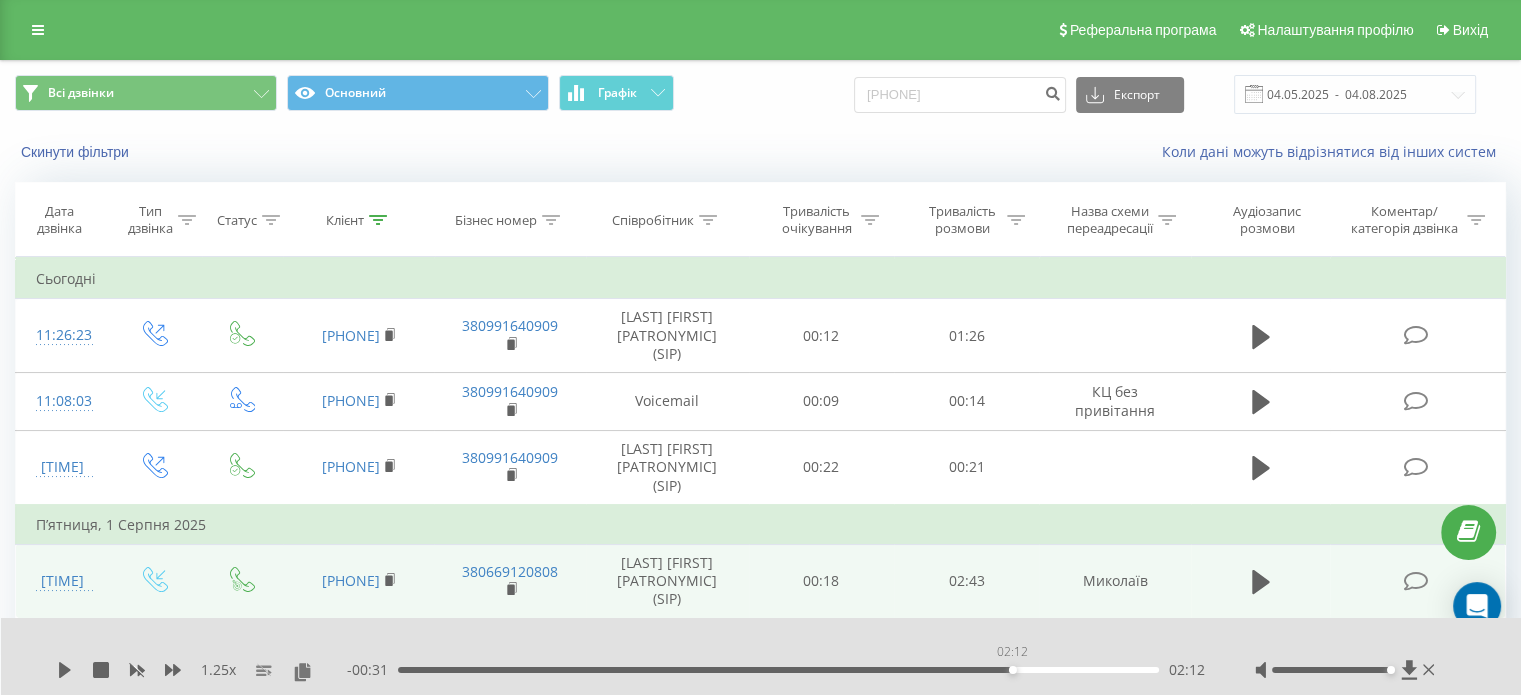 drag, startPoint x: 1022, startPoint y: 669, endPoint x: 1012, endPoint y: 670, distance: 10.049875 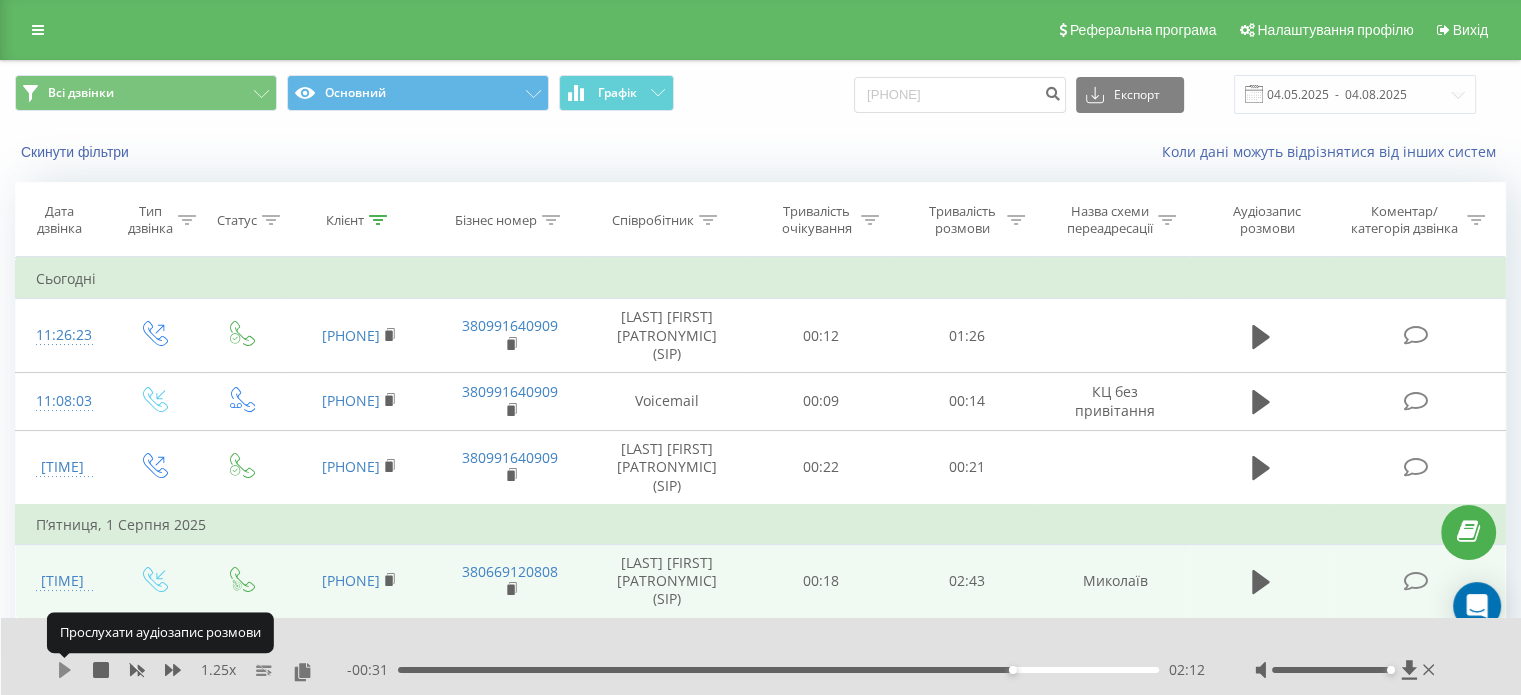 click 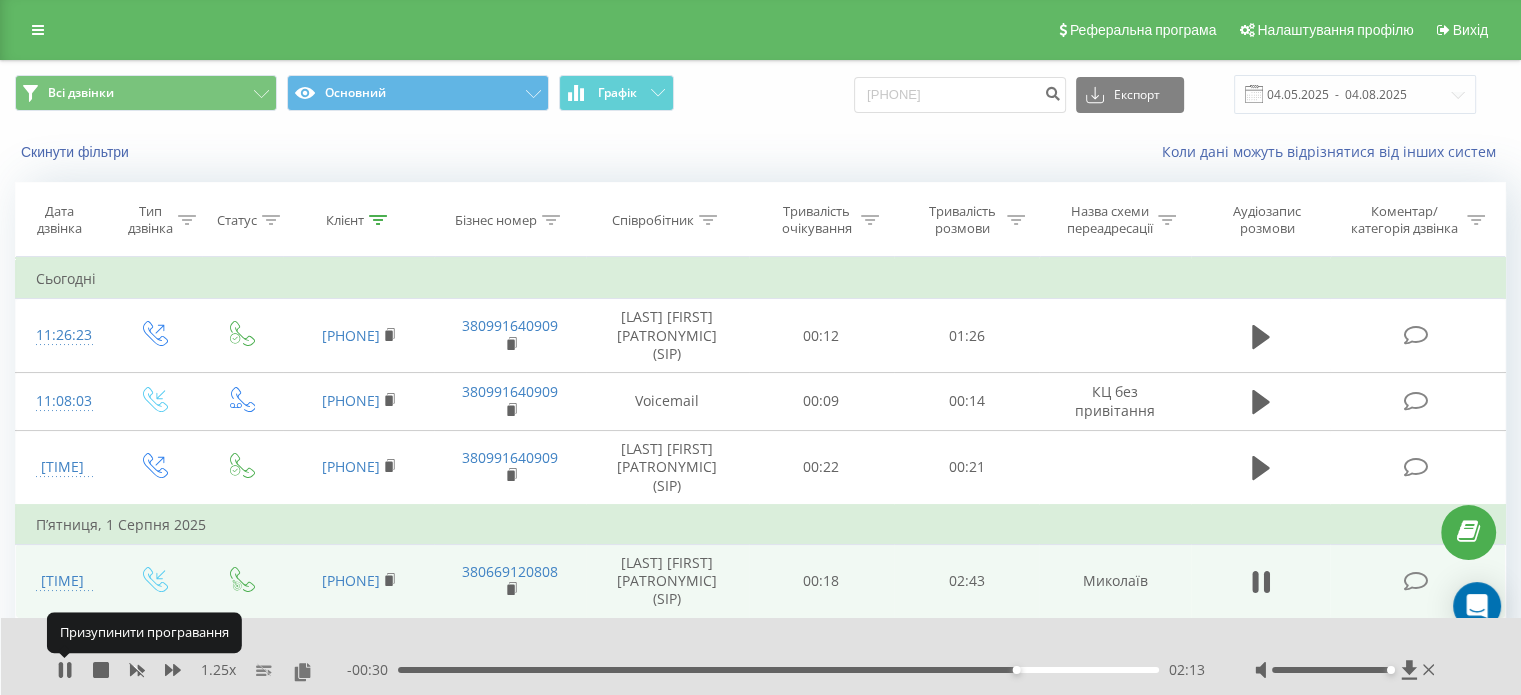 click 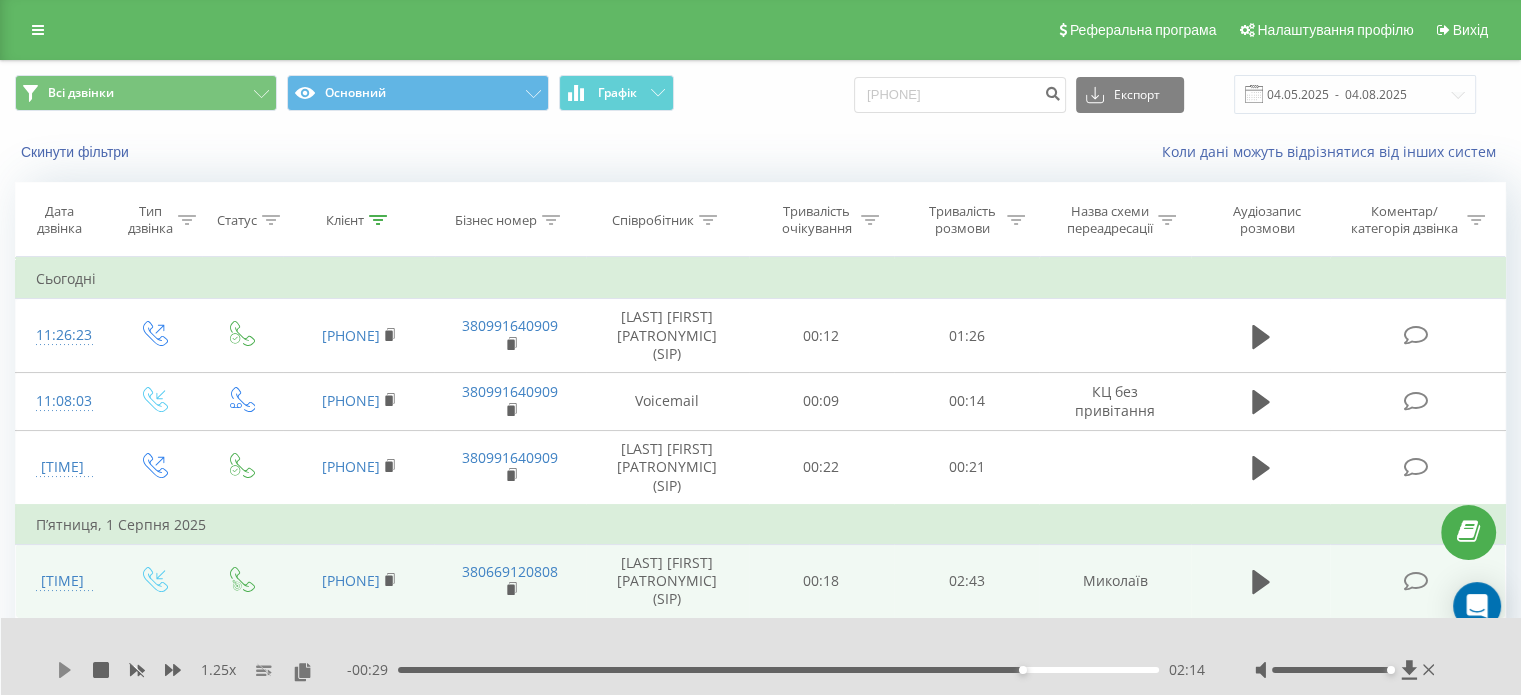 click 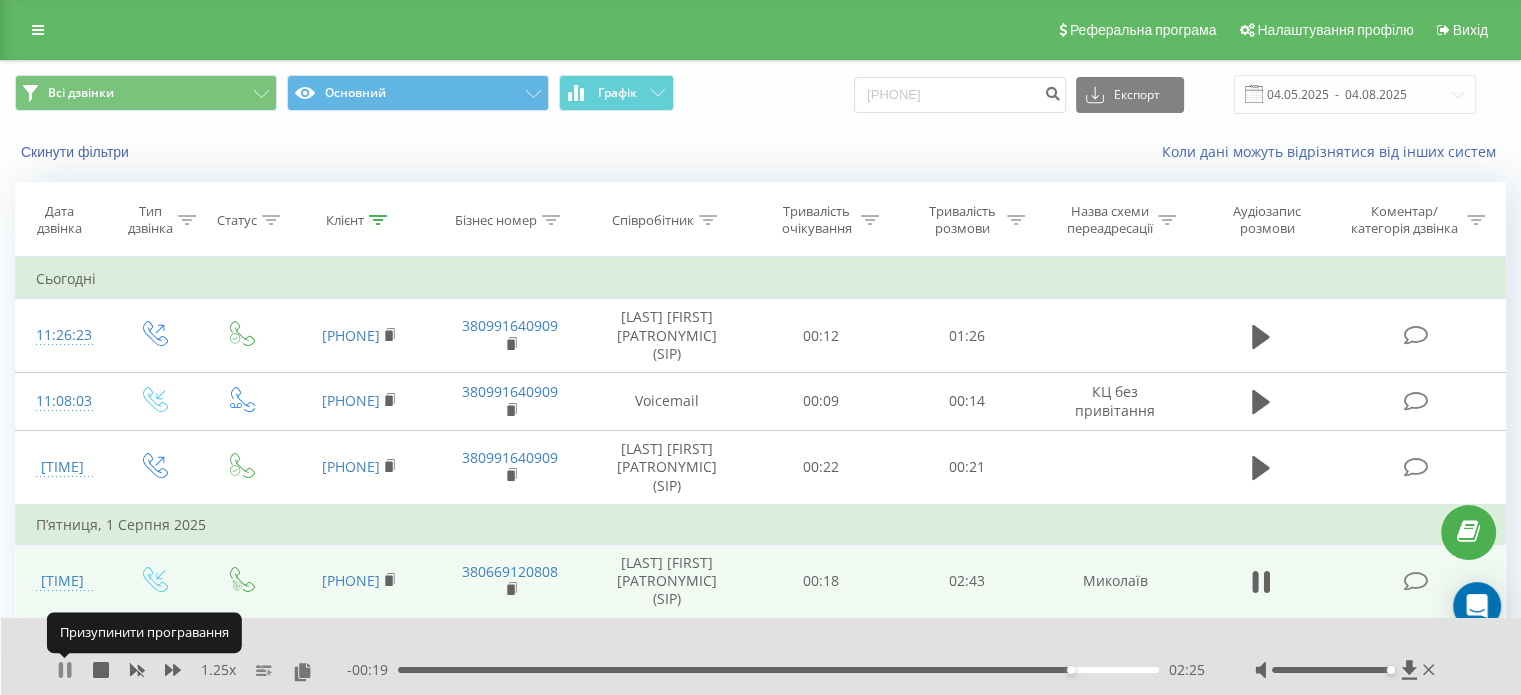 click 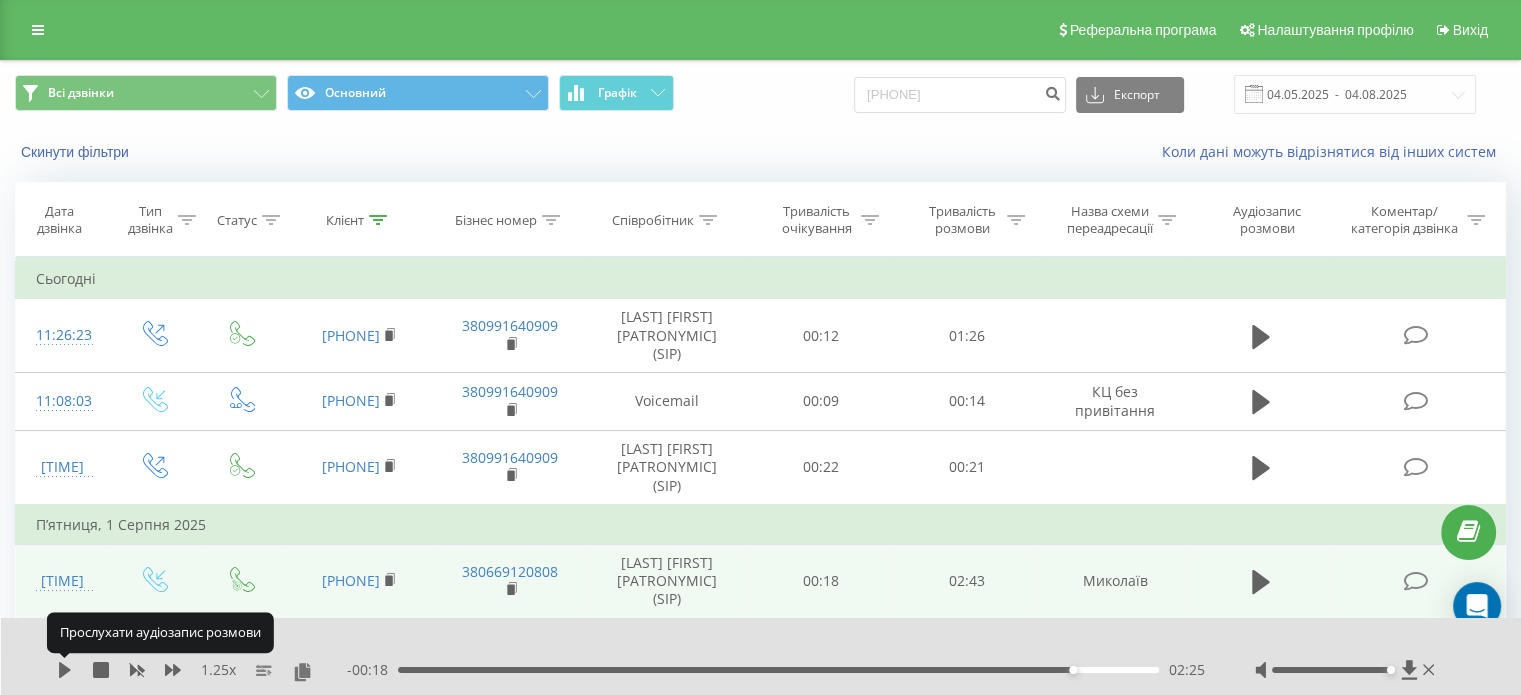 click 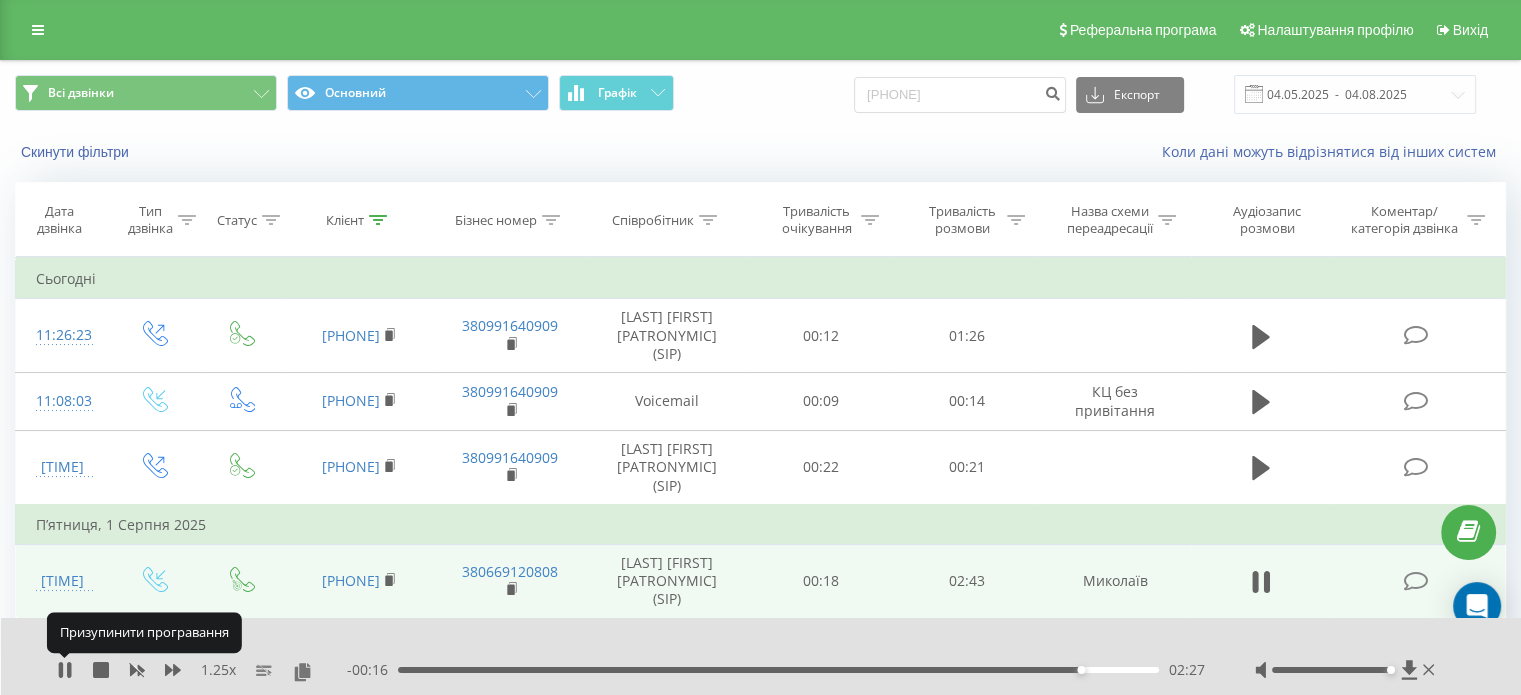 click 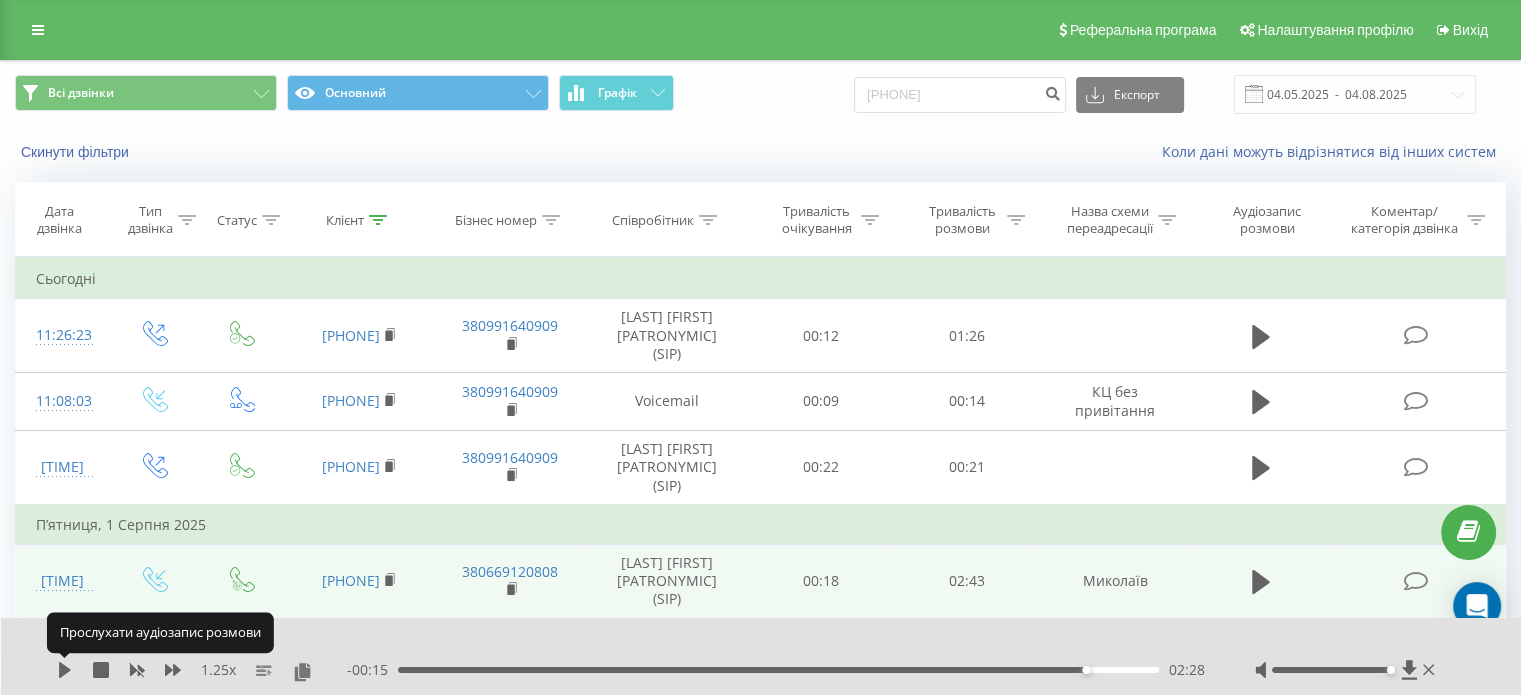 click 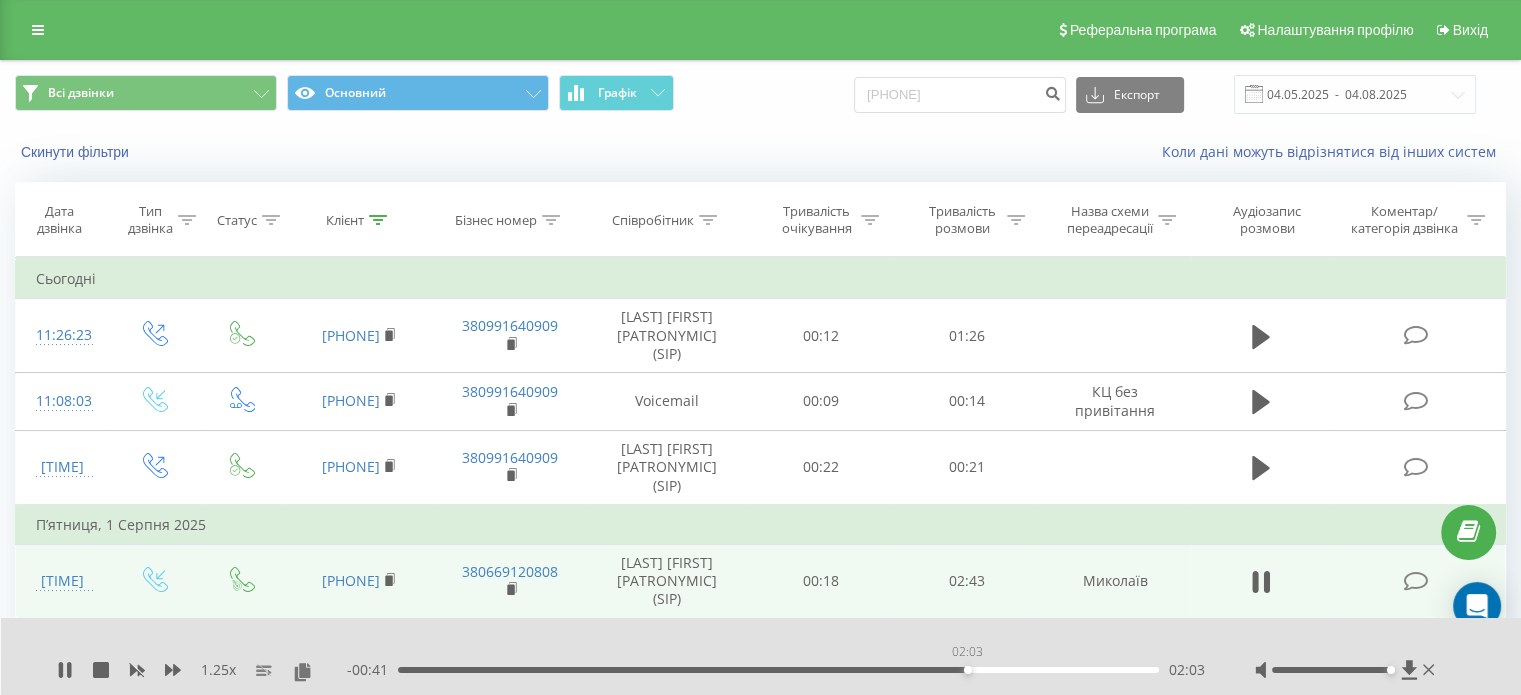 click on "02:03" at bounding box center (778, 670) 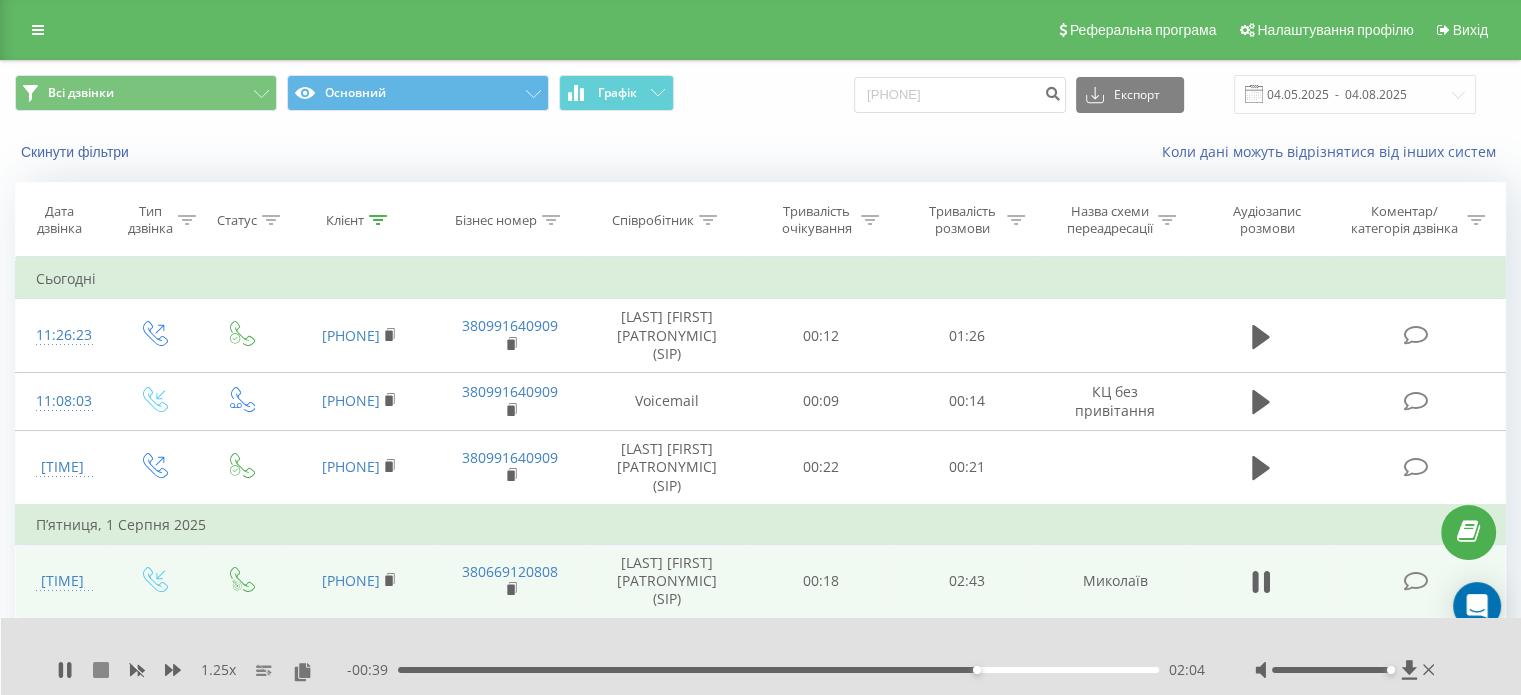 click 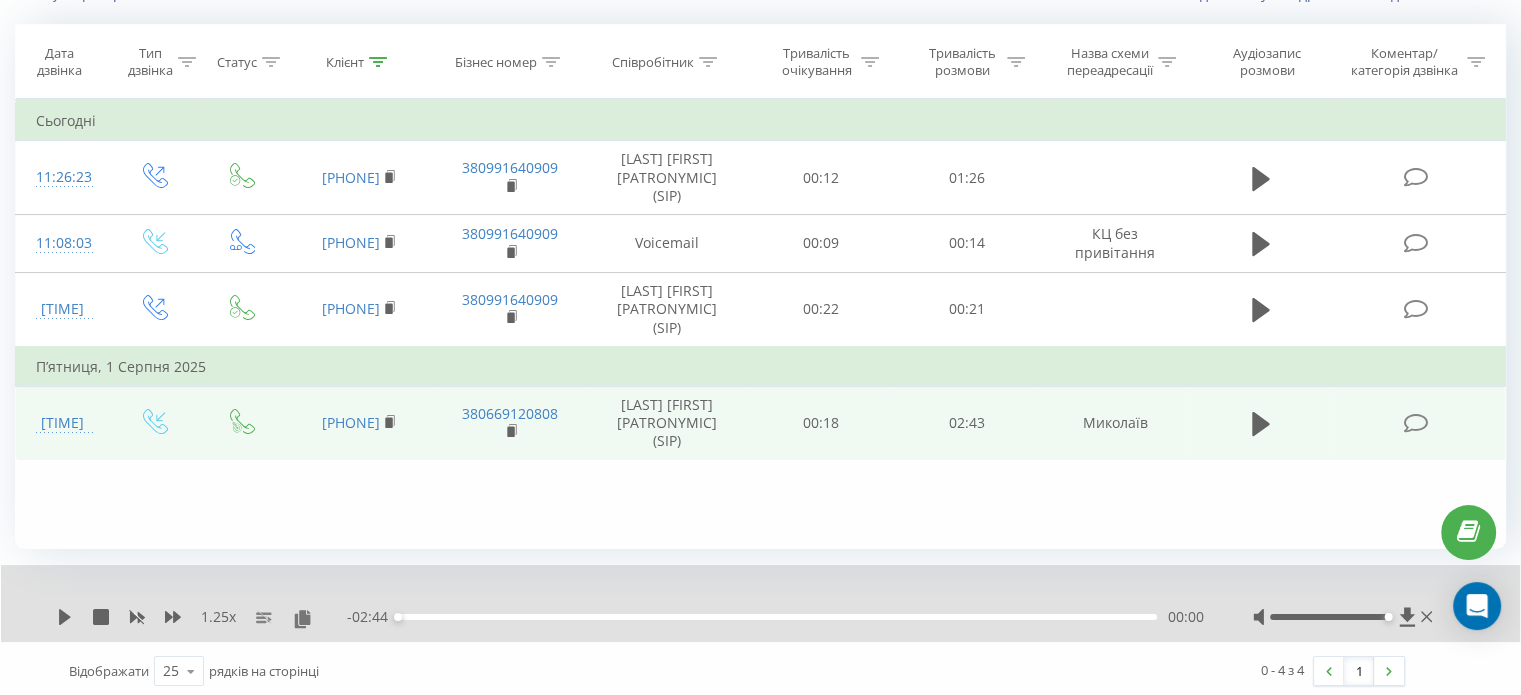 scroll, scrollTop: 163, scrollLeft: 0, axis: vertical 